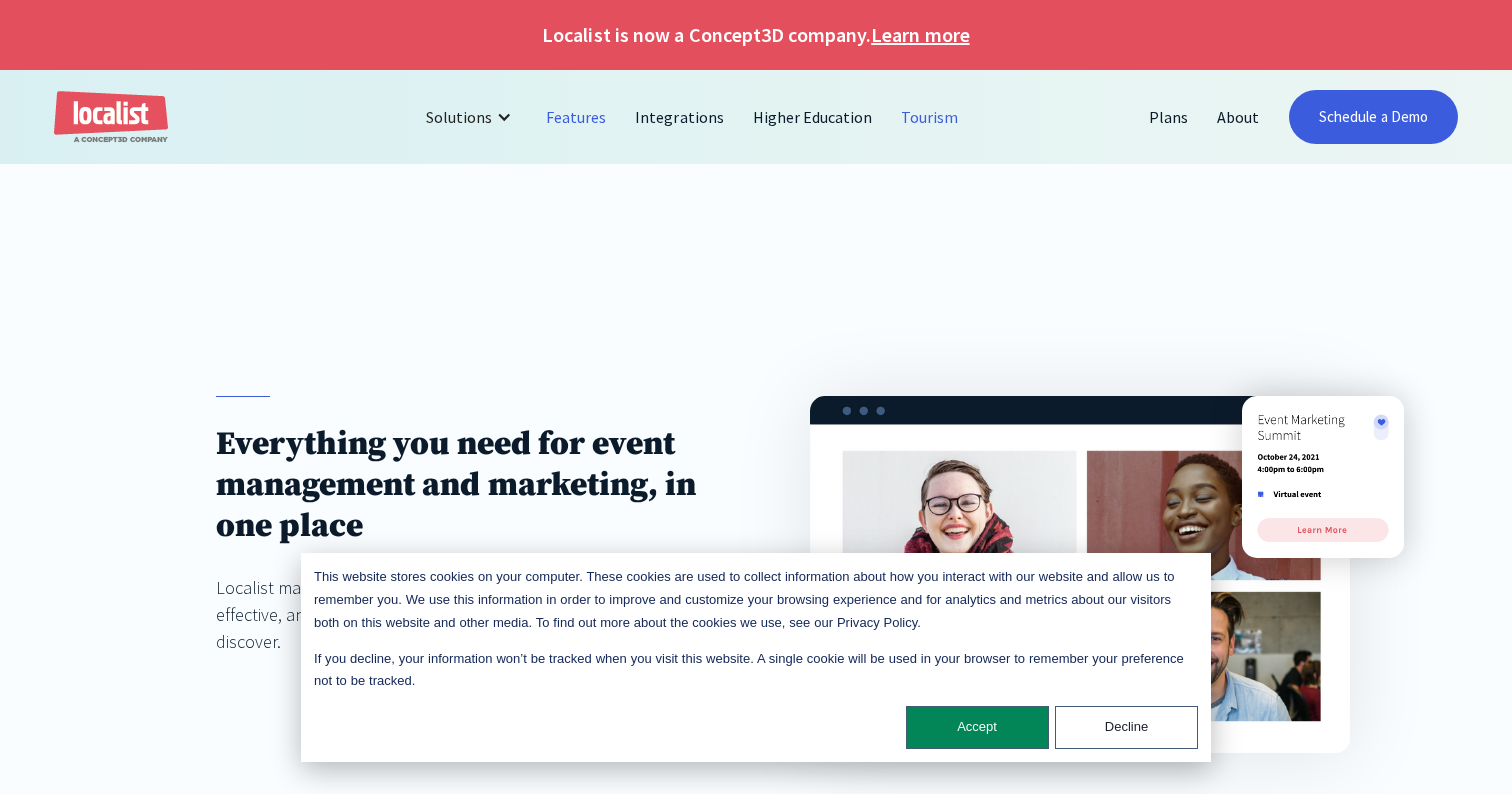 scroll, scrollTop: 7916, scrollLeft: 0, axis: vertical 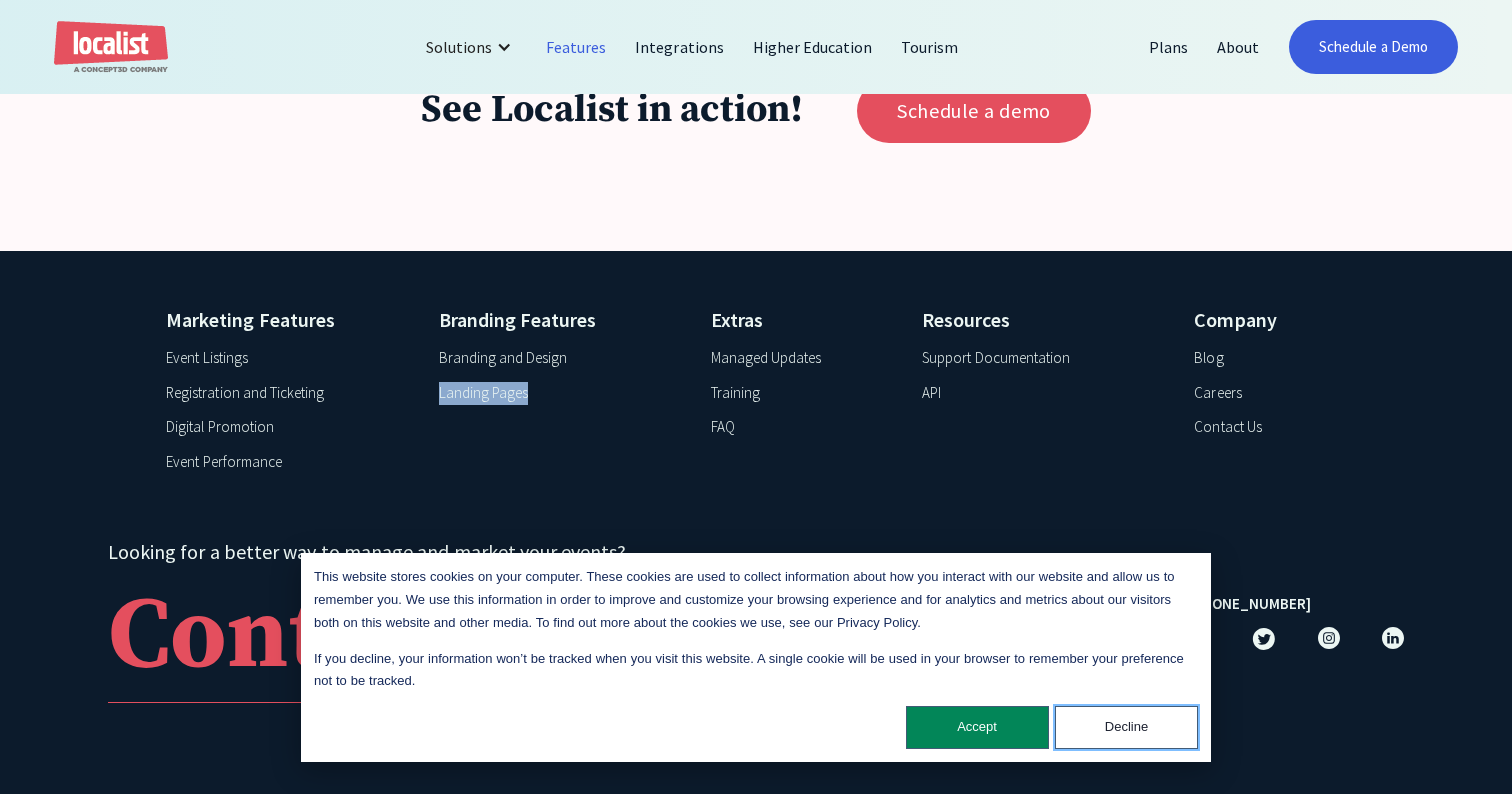 click on "Decline" at bounding box center [1126, 727] 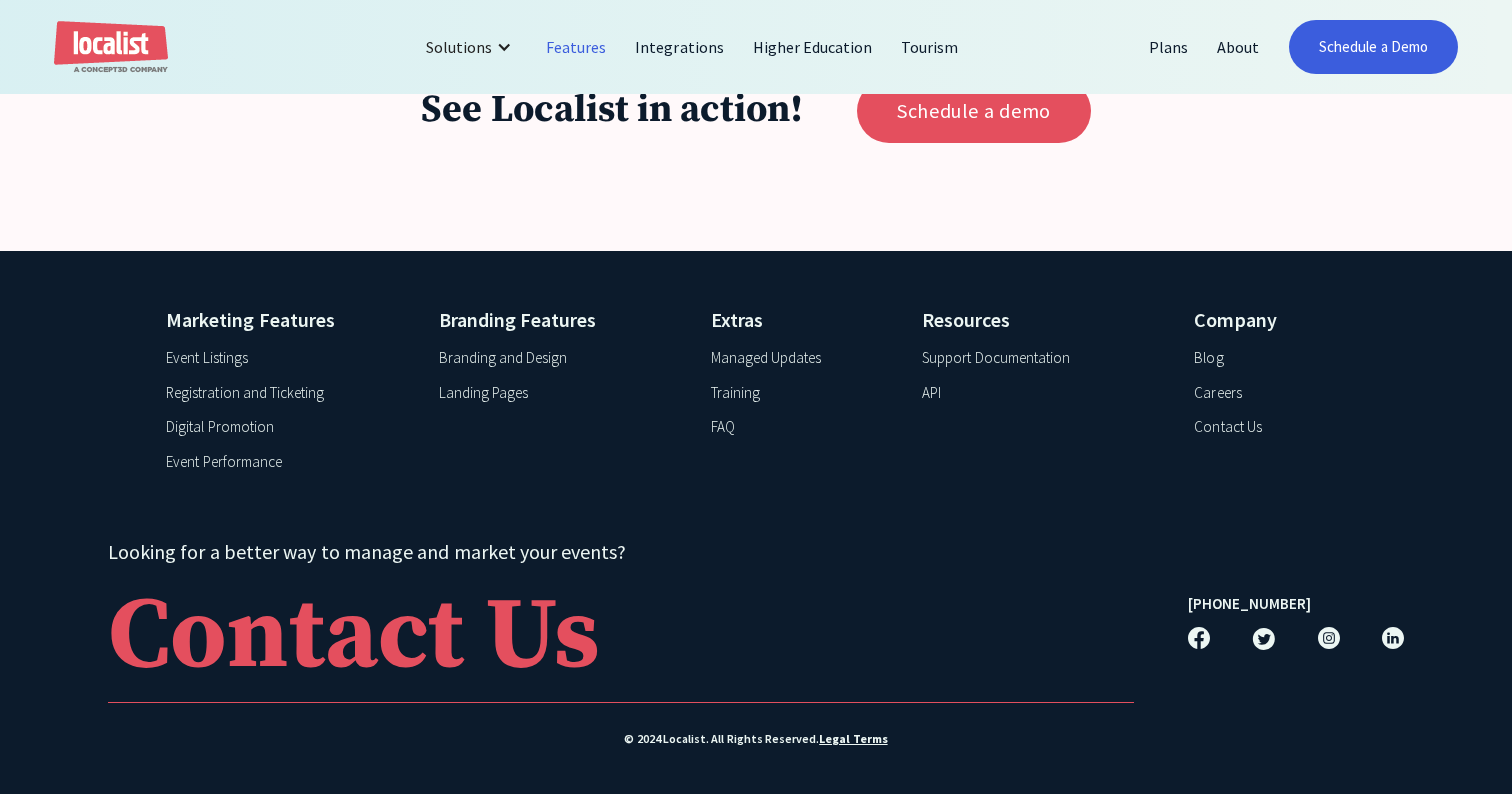 click on "Marketing Features Event Listings Registration and Ticketing Digital Promotion Event Performance Branding Features Branding and Design Landing Pages Extras Managed Updates Training FAQ Resources Support Documentation API Company Blog Careers Contact Us Looking for a better way to manage and market your events? Contact Us (303) 569-4181 © 2024 Localist. All Rights Reserved.  Legal Terms" at bounding box center [756, 526] 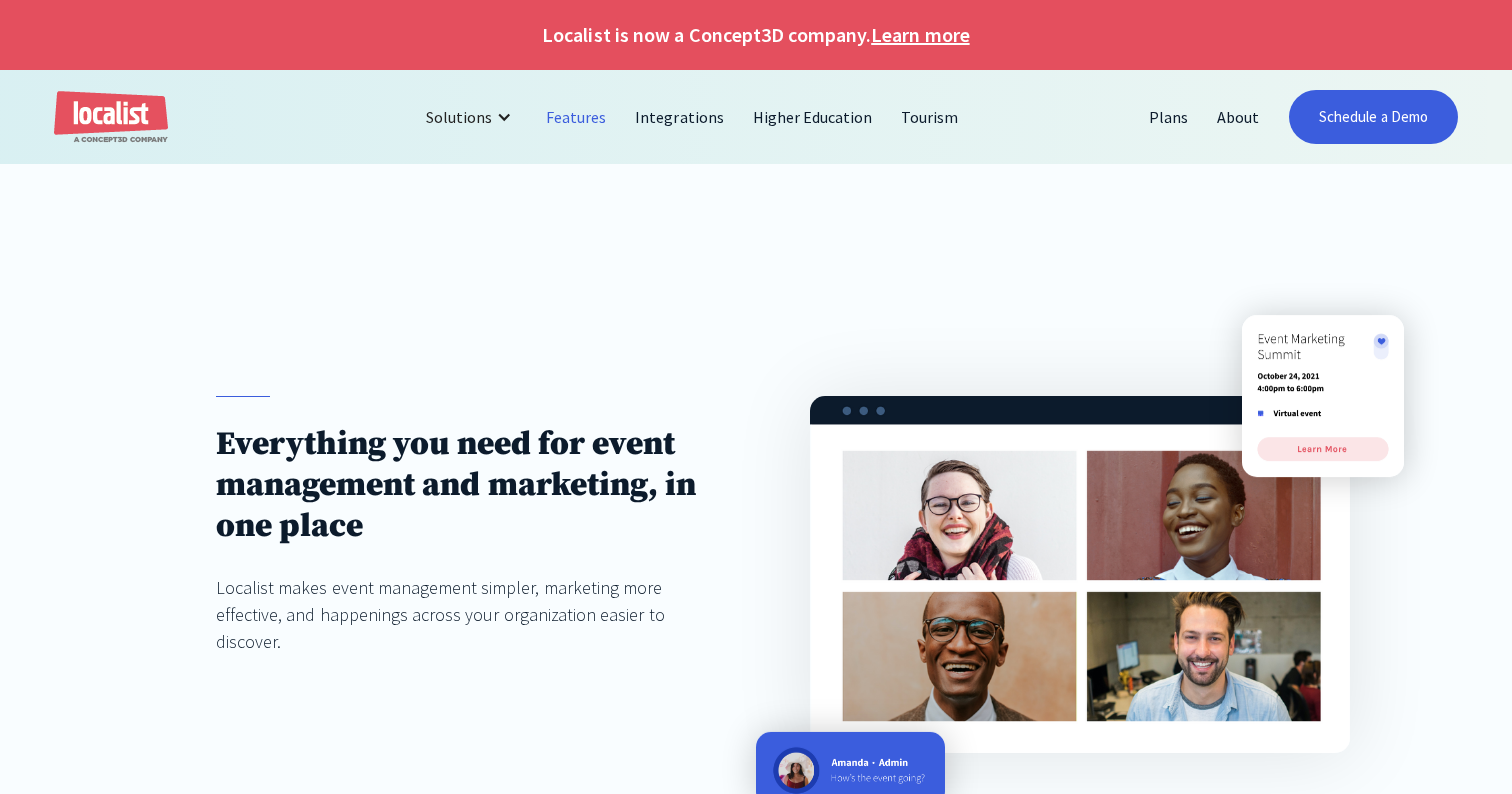 scroll, scrollTop: 0, scrollLeft: 0, axis: both 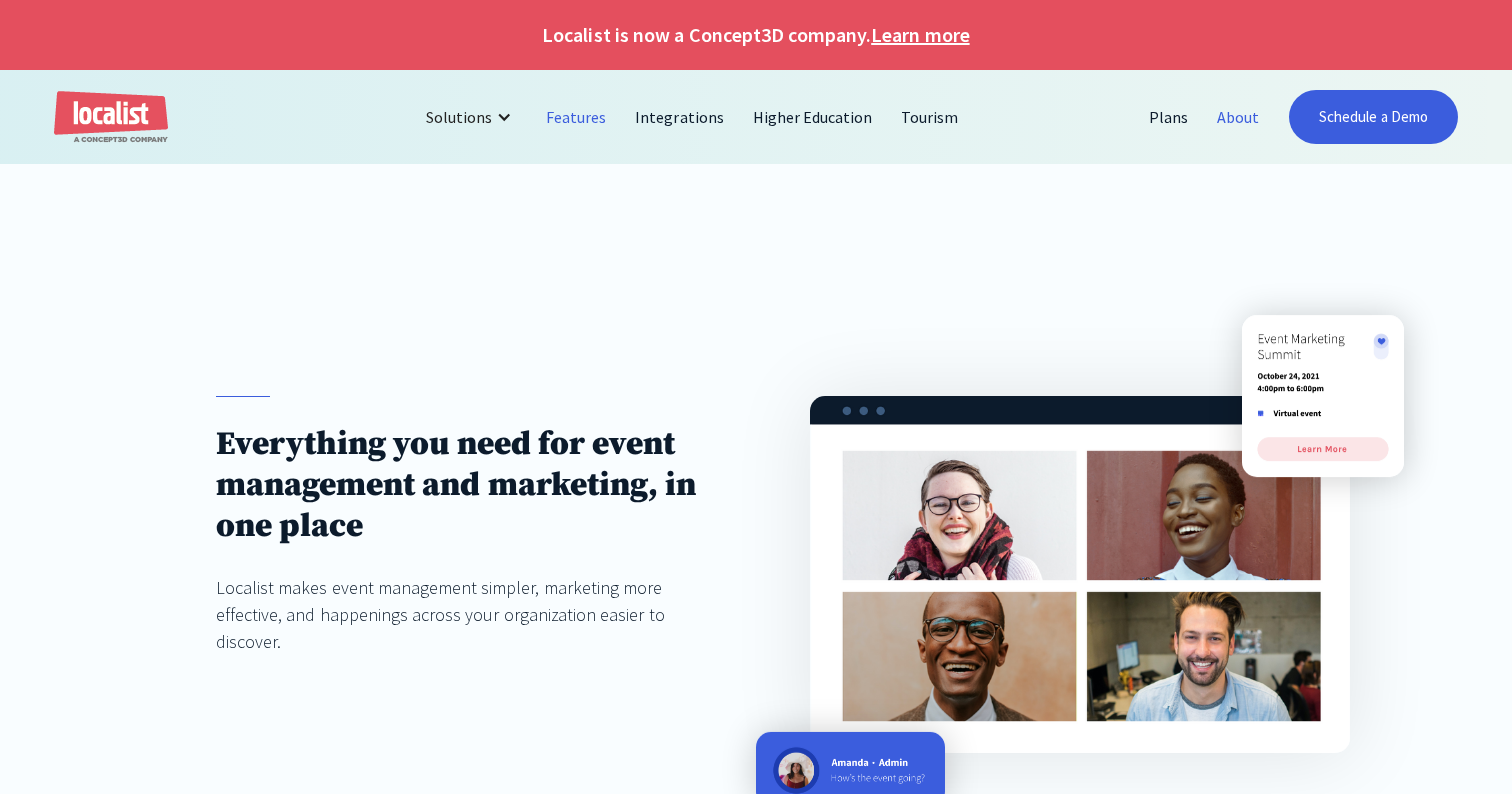 click on "About" at bounding box center [1238, 117] 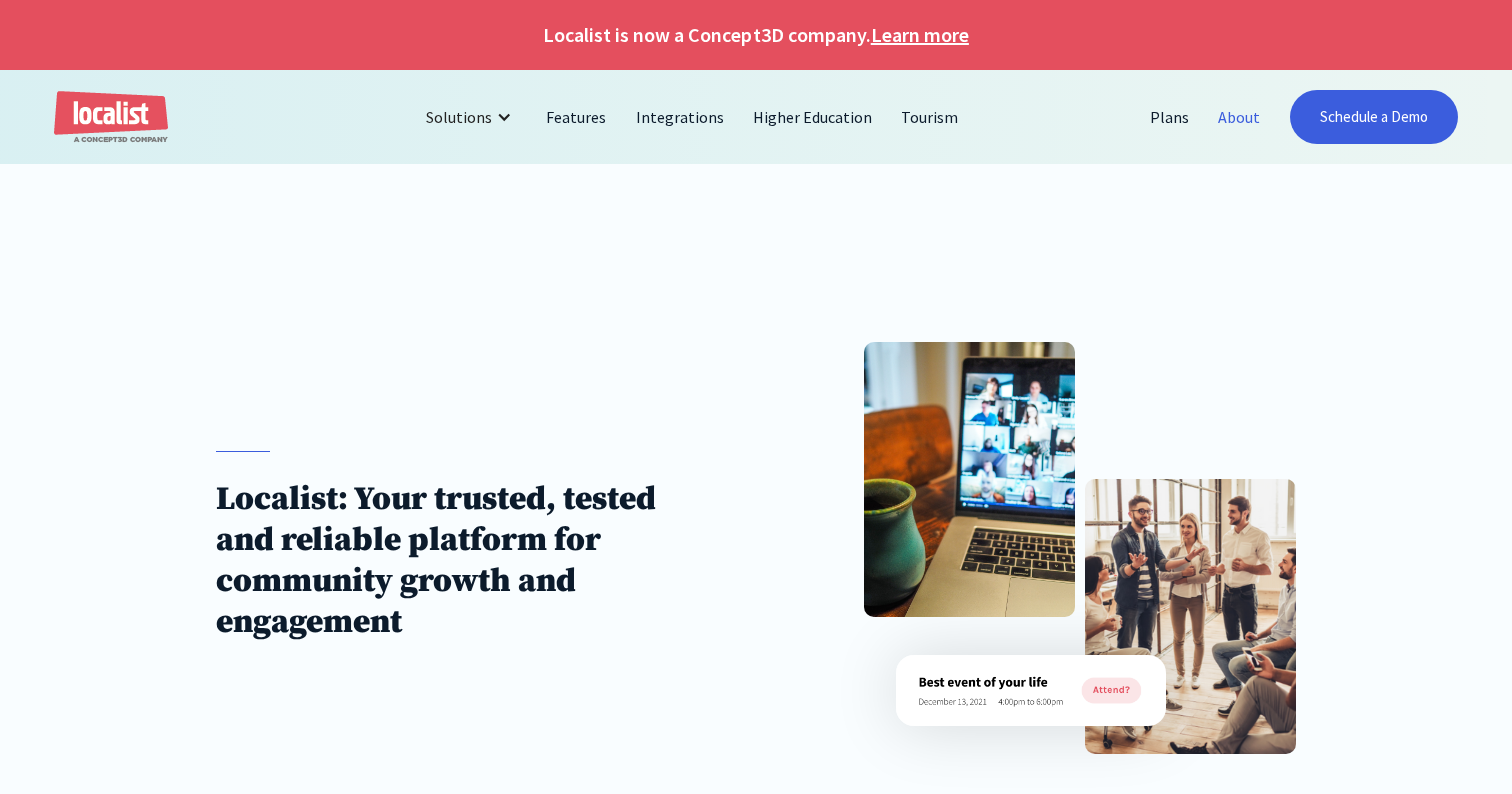 scroll, scrollTop: 0, scrollLeft: 0, axis: both 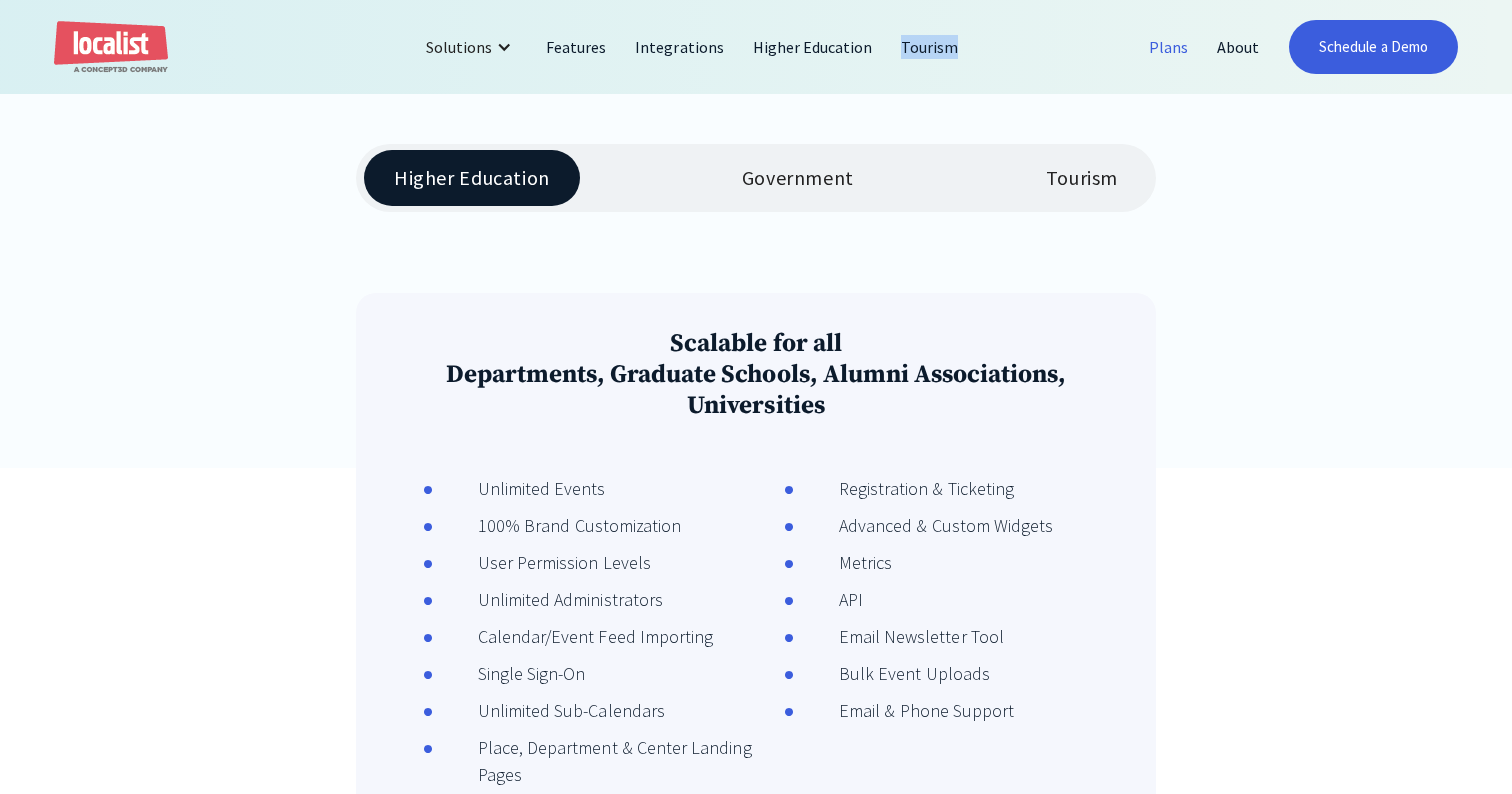 click on "Tourism" at bounding box center (1082, 178) 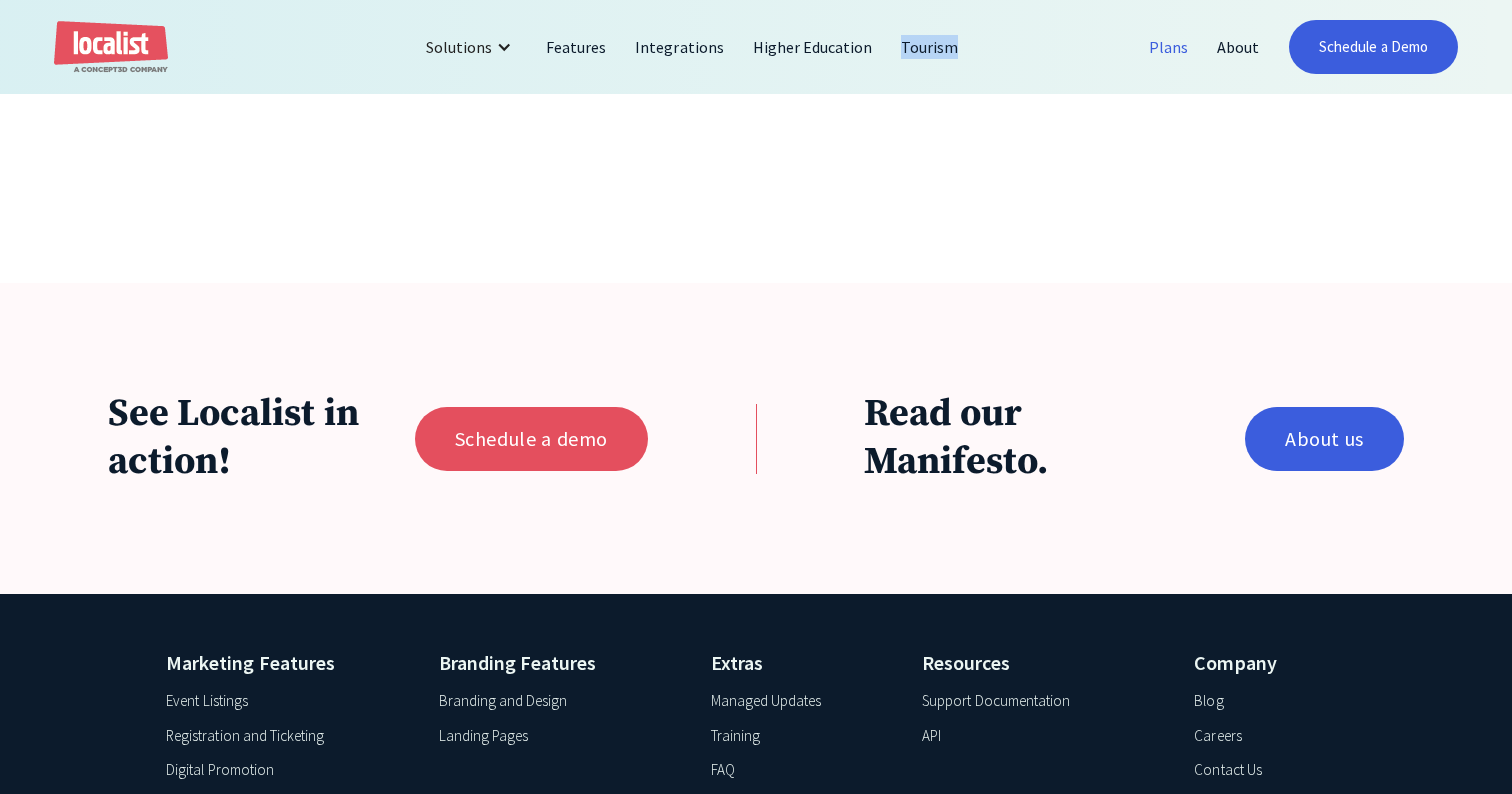 scroll, scrollTop: 1649, scrollLeft: 0, axis: vertical 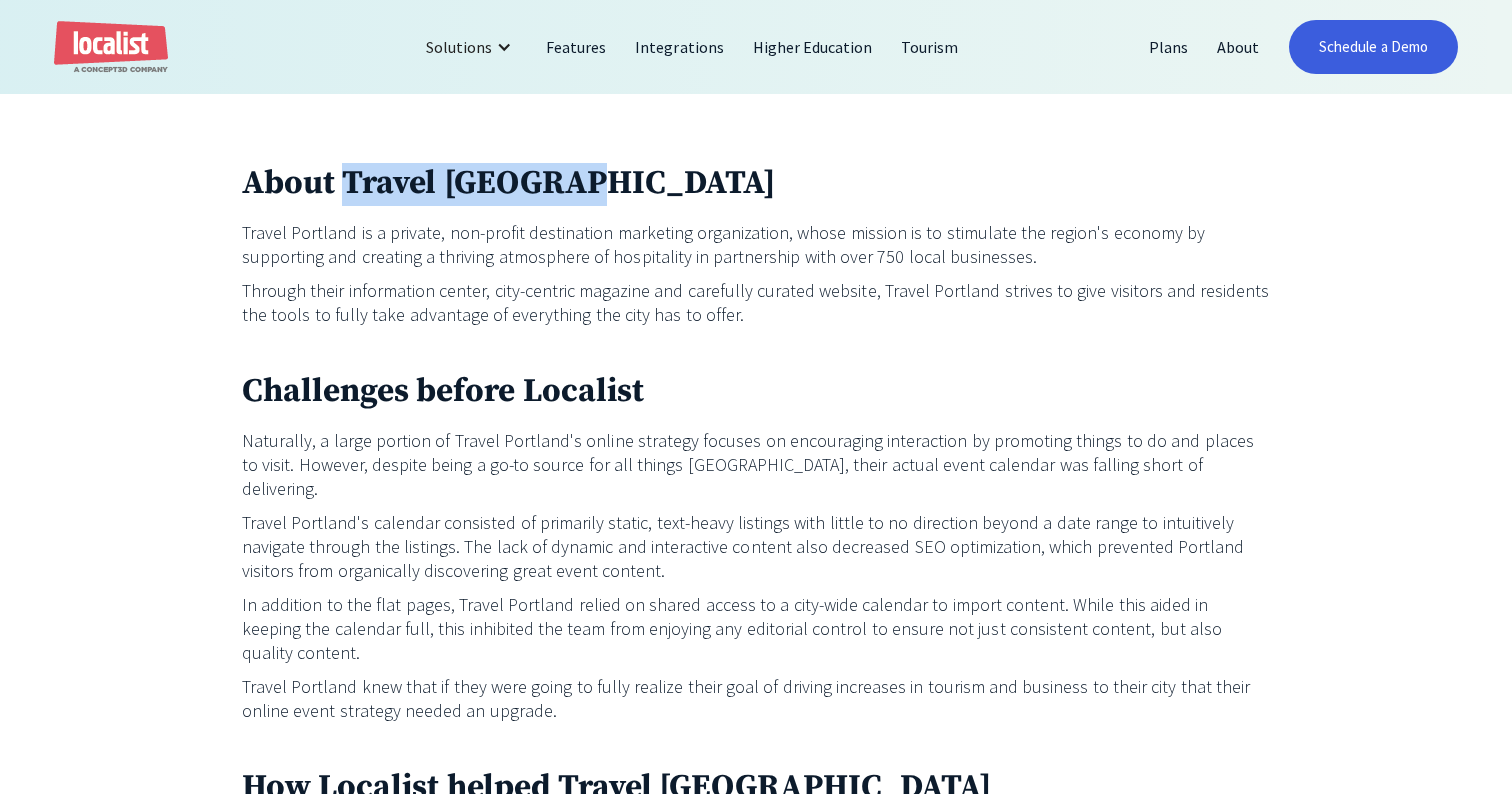 drag, startPoint x: 342, startPoint y: 179, endPoint x: 547, endPoint y: 185, distance: 205.08778 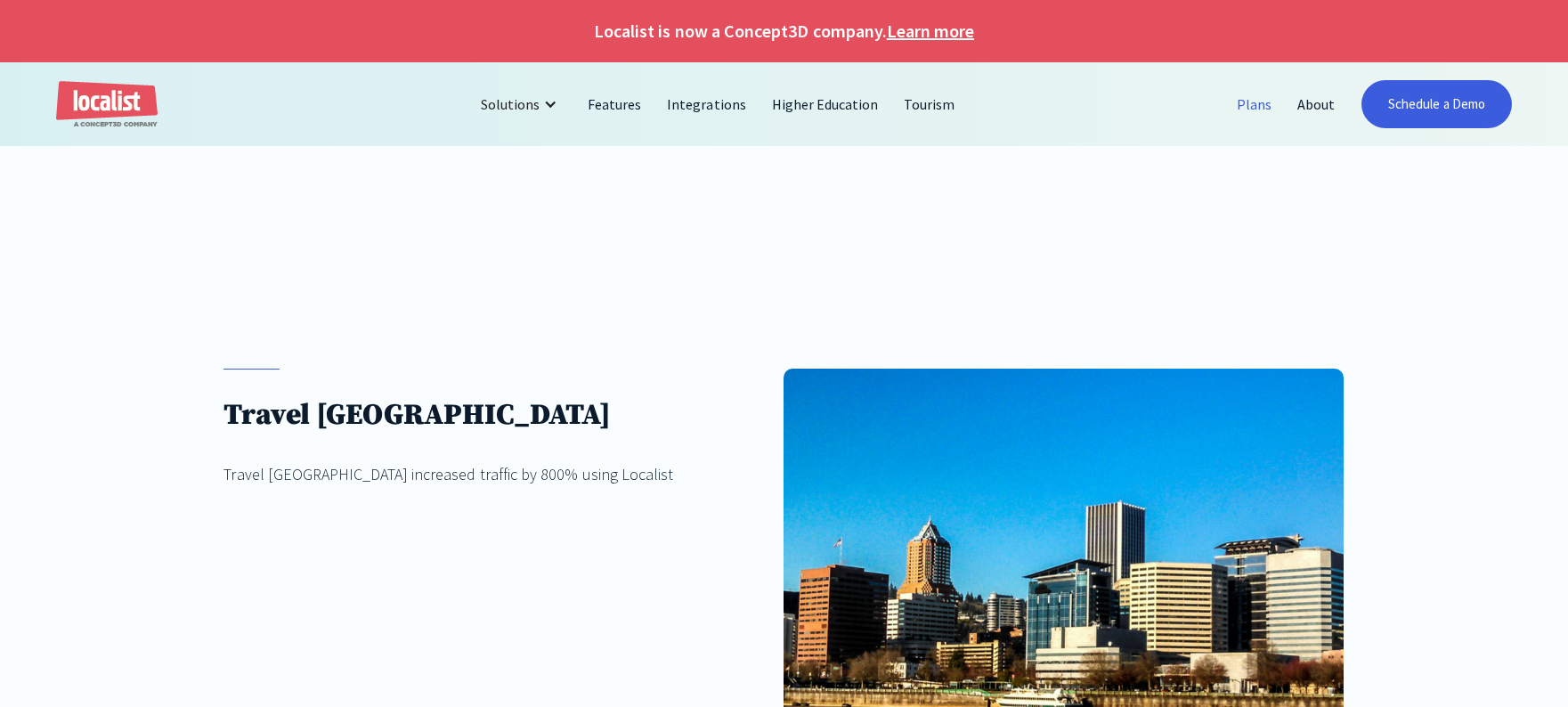scroll, scrollTop: 0, scrollLeft: 0, axis: both 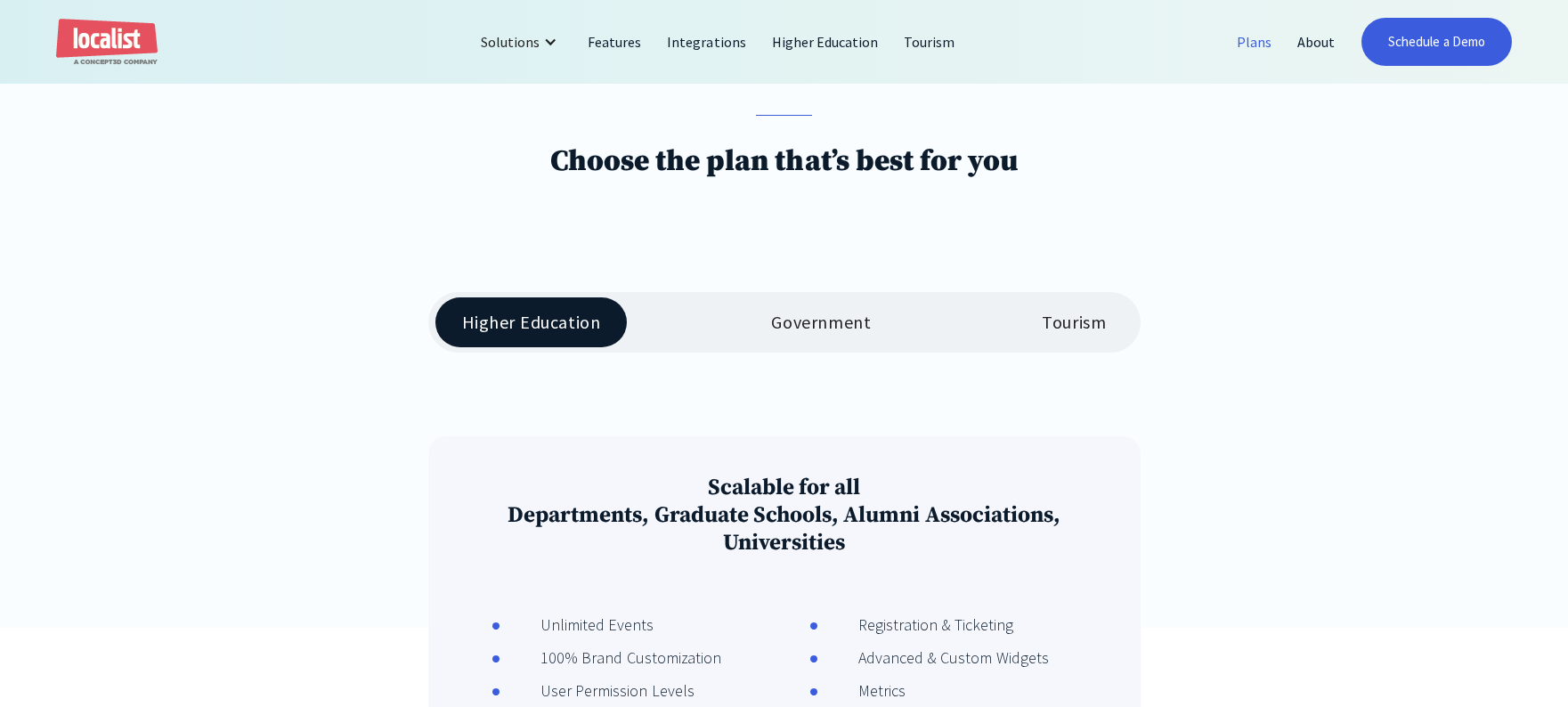click on "Tourism" at bounding box center (1074, 322) 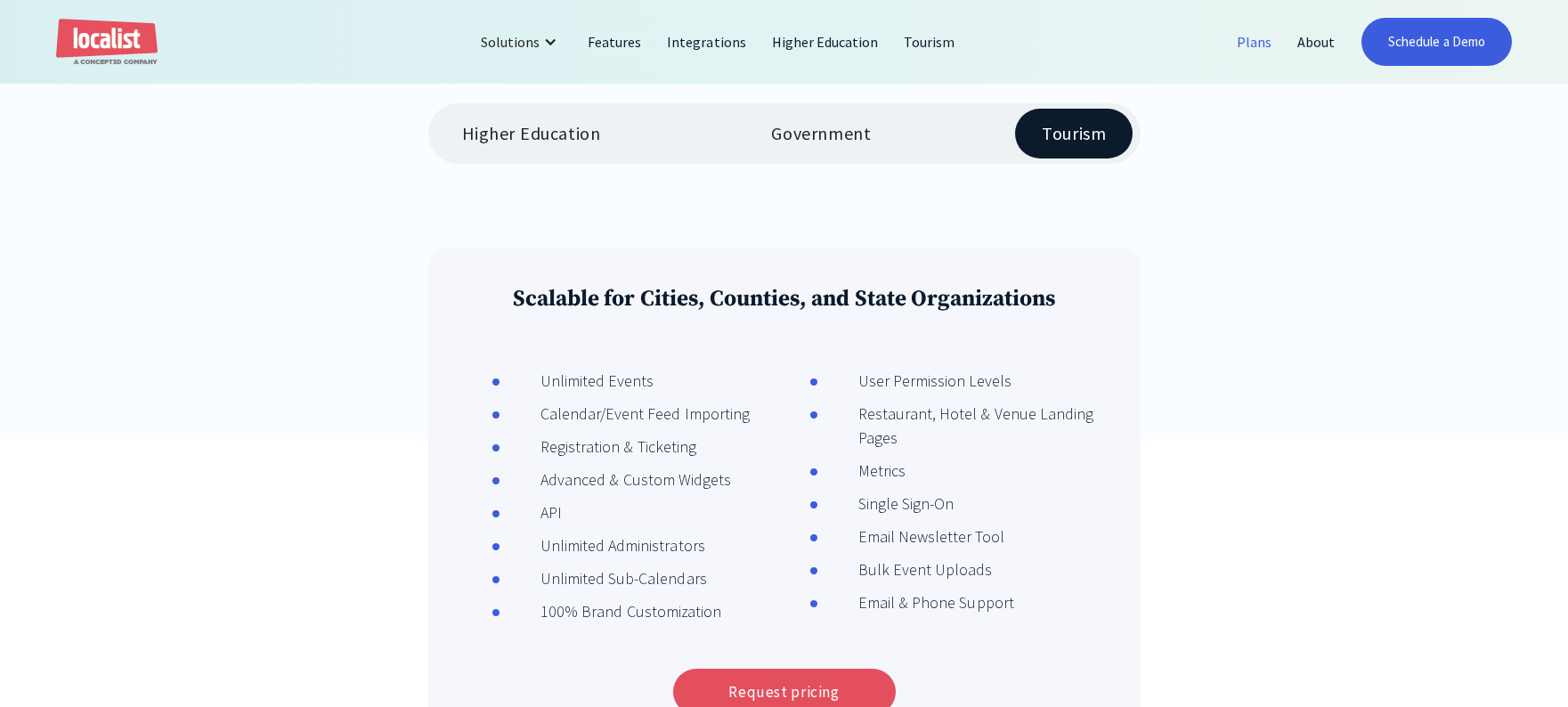 scroll, scrollTop: 434, scrollLeft: 0, axis: vertical 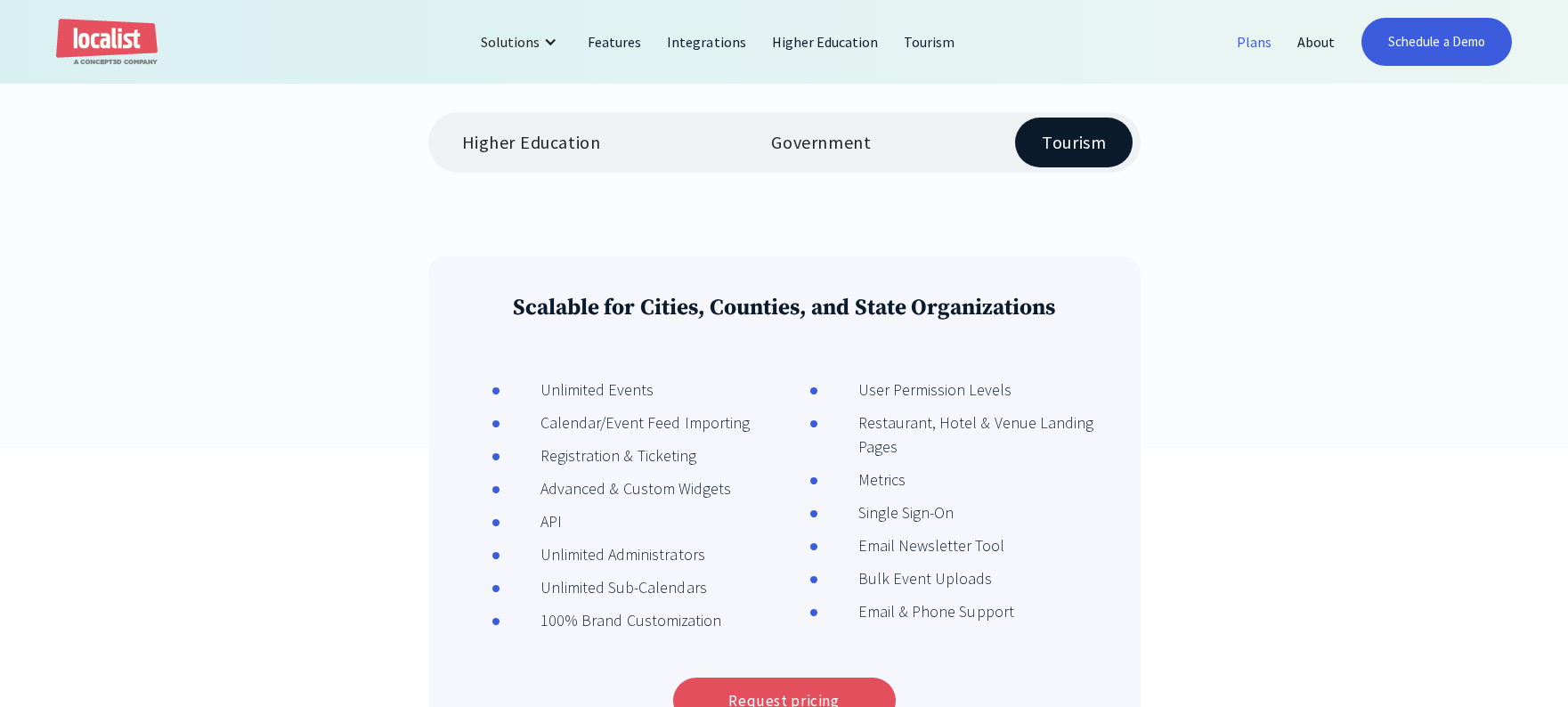 click on "Government" at bounding box center [821, 142] 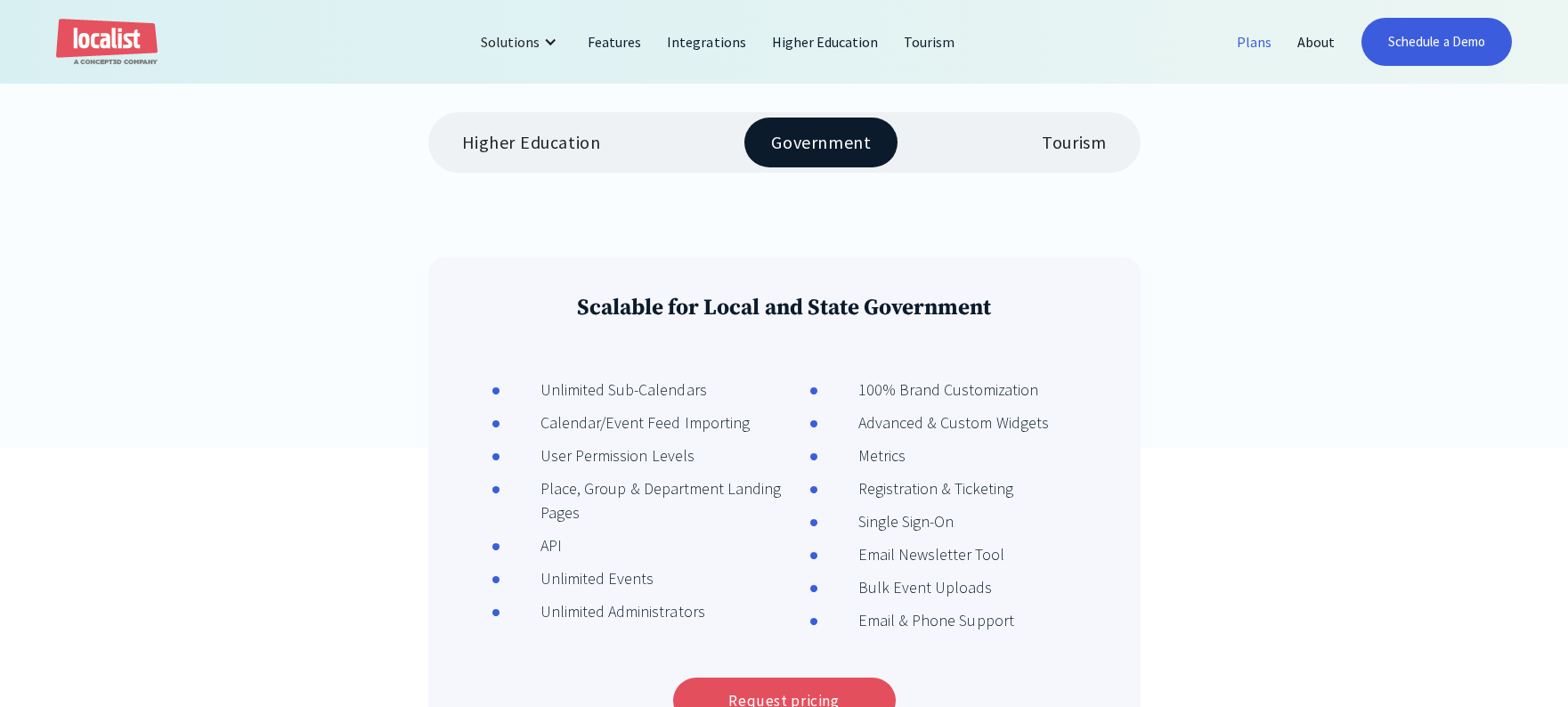 click on "Higher Education" at bounding box center [532, 142] 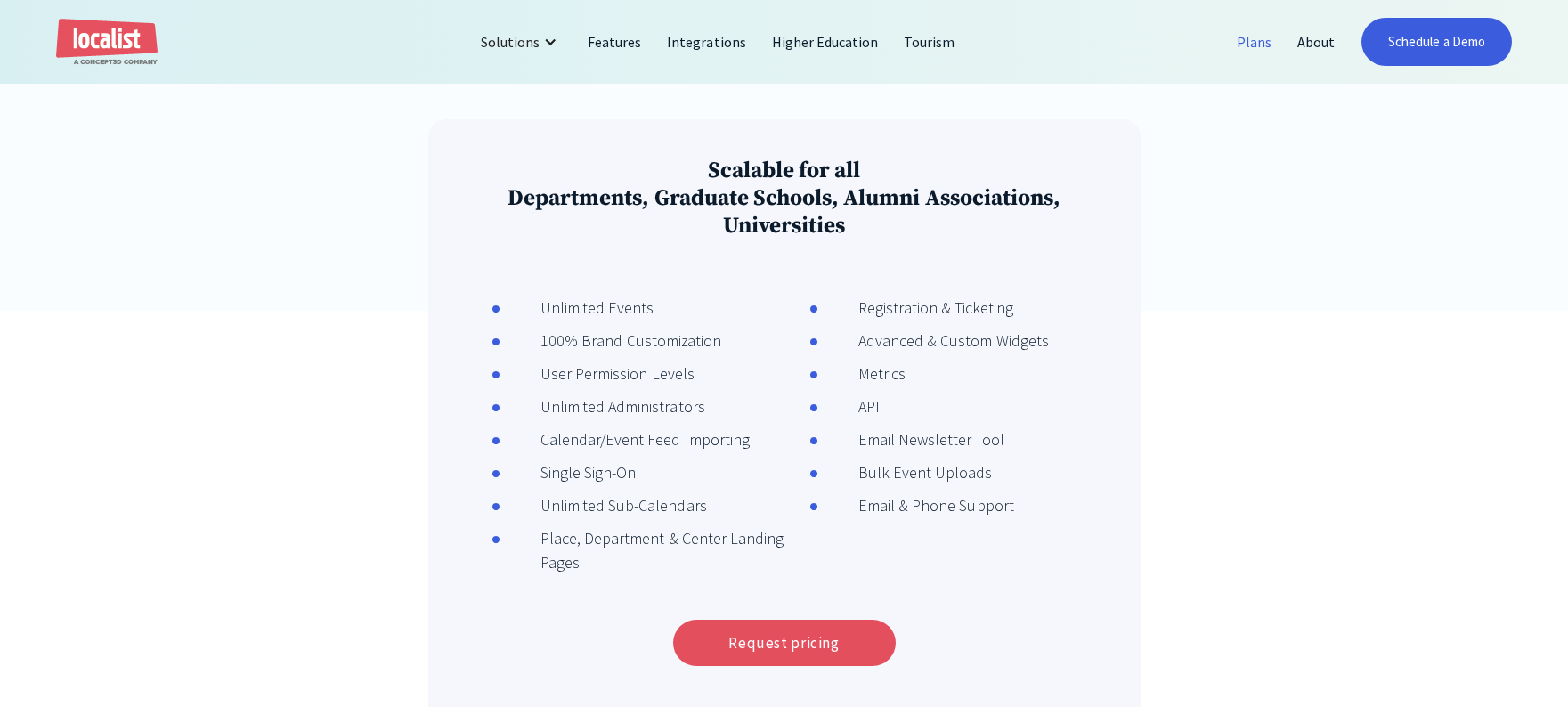 scroll, scrollTop: 562, scrollLeft: 0, axis: vertical 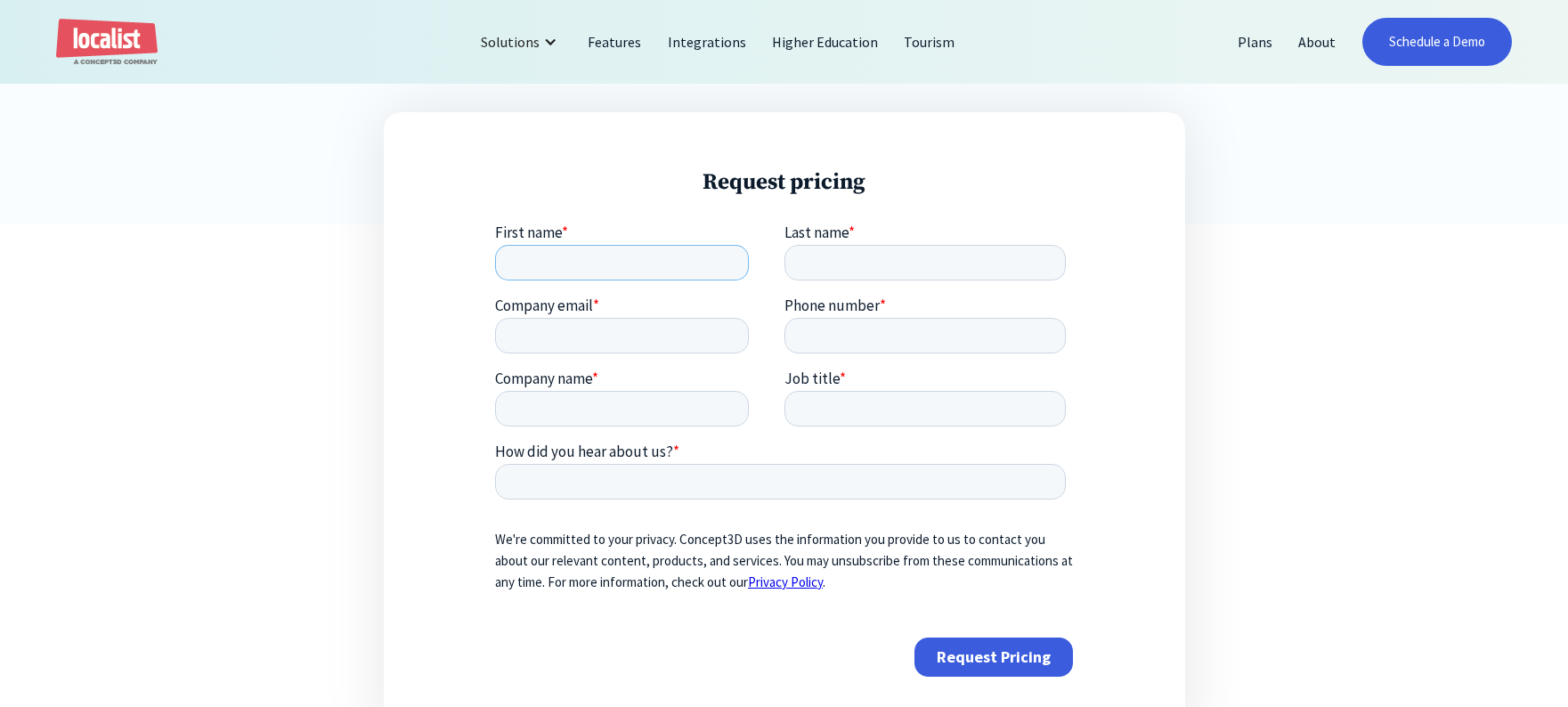 click on "First name *" at bounding box center [622, 263] 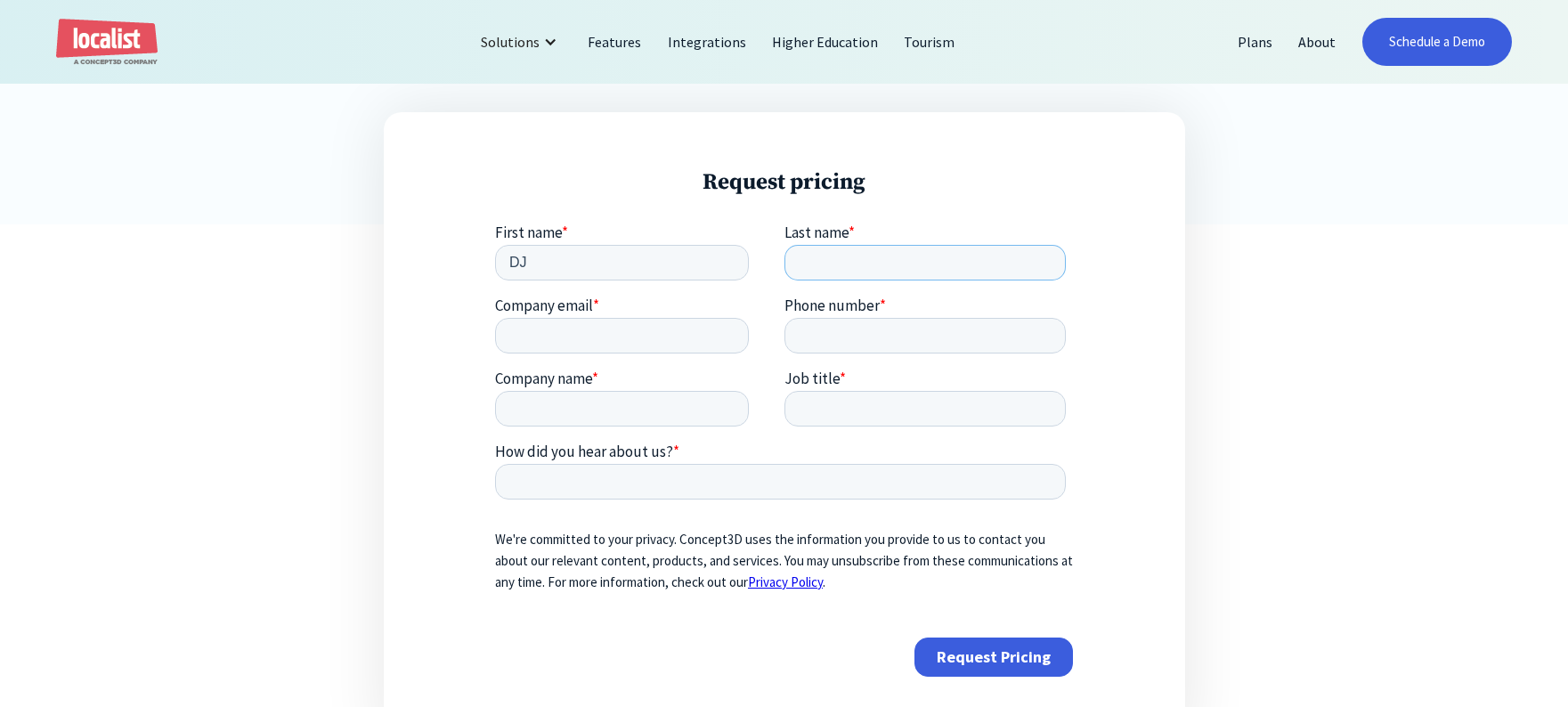 type on "[PERSON_NAME]" 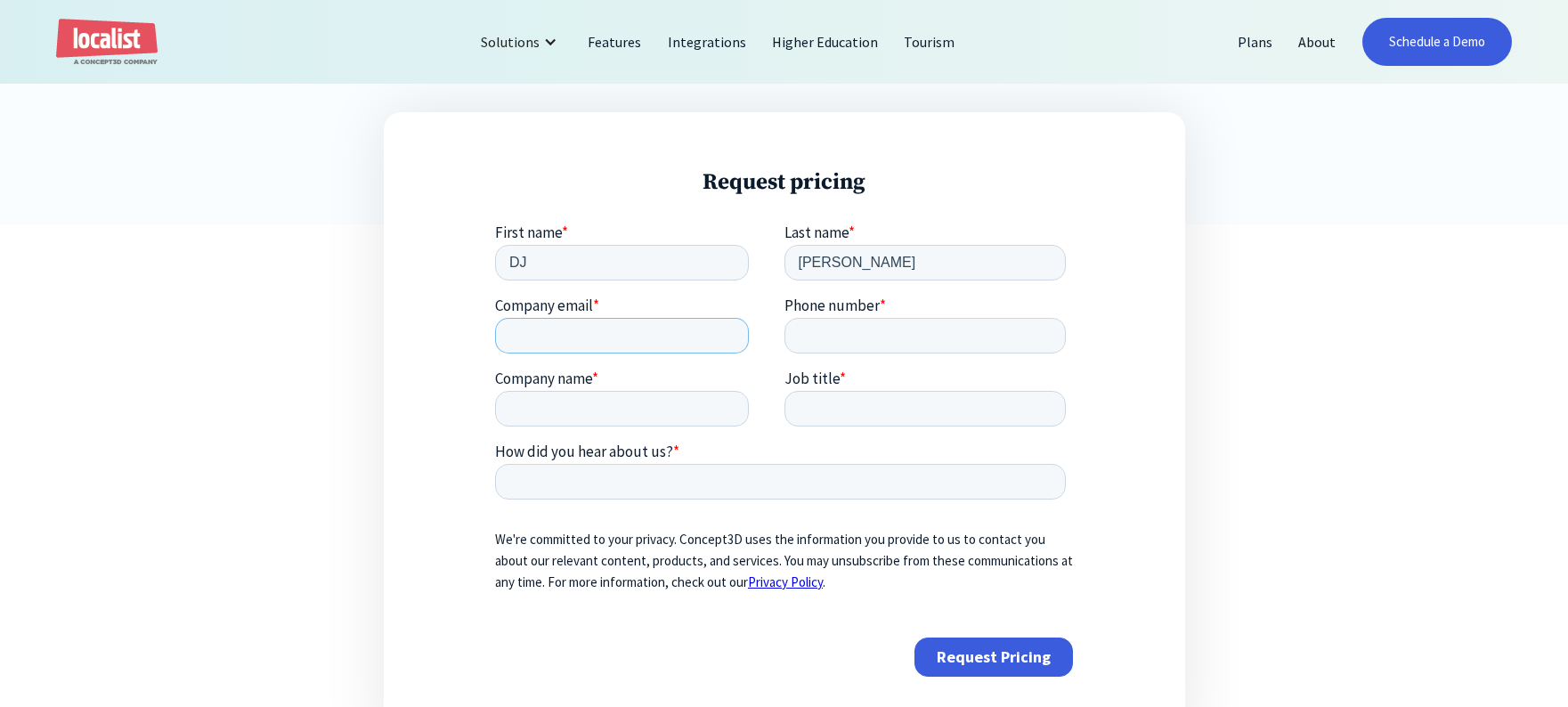 type on "[EMAIL_ADDRESS][DOMAIN_NAME]" 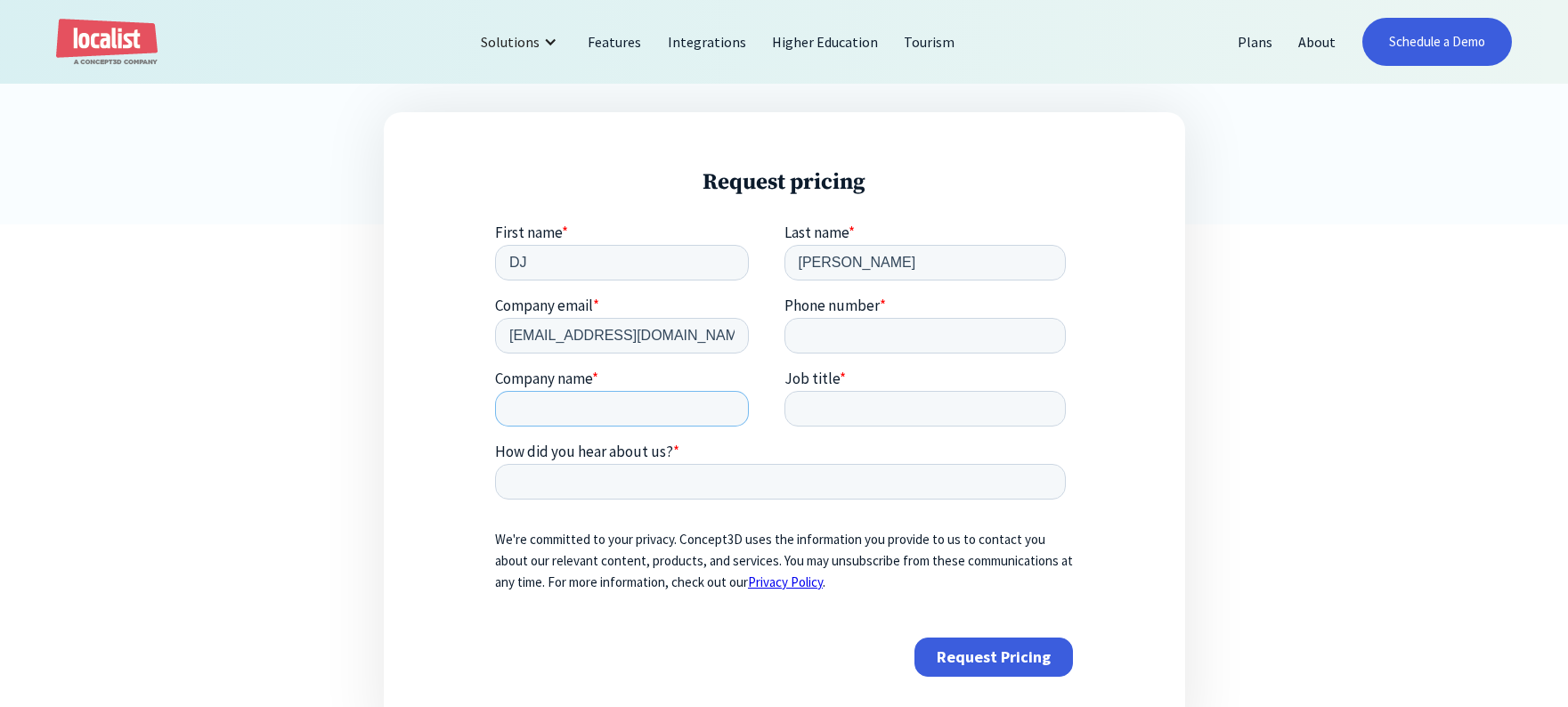 type on "City of [GEOGRAPHIC_DATA], [US_STATE]" 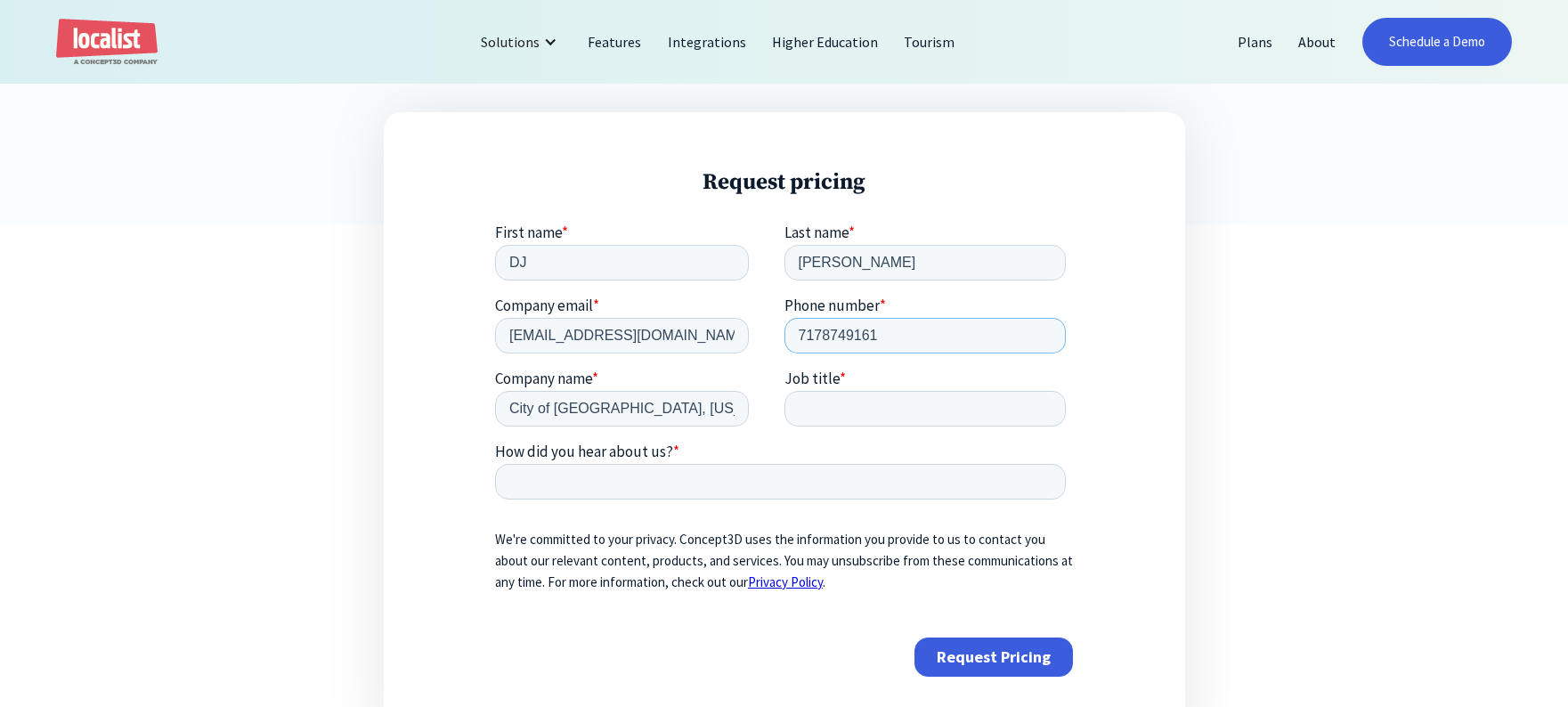 type on "7178749161" 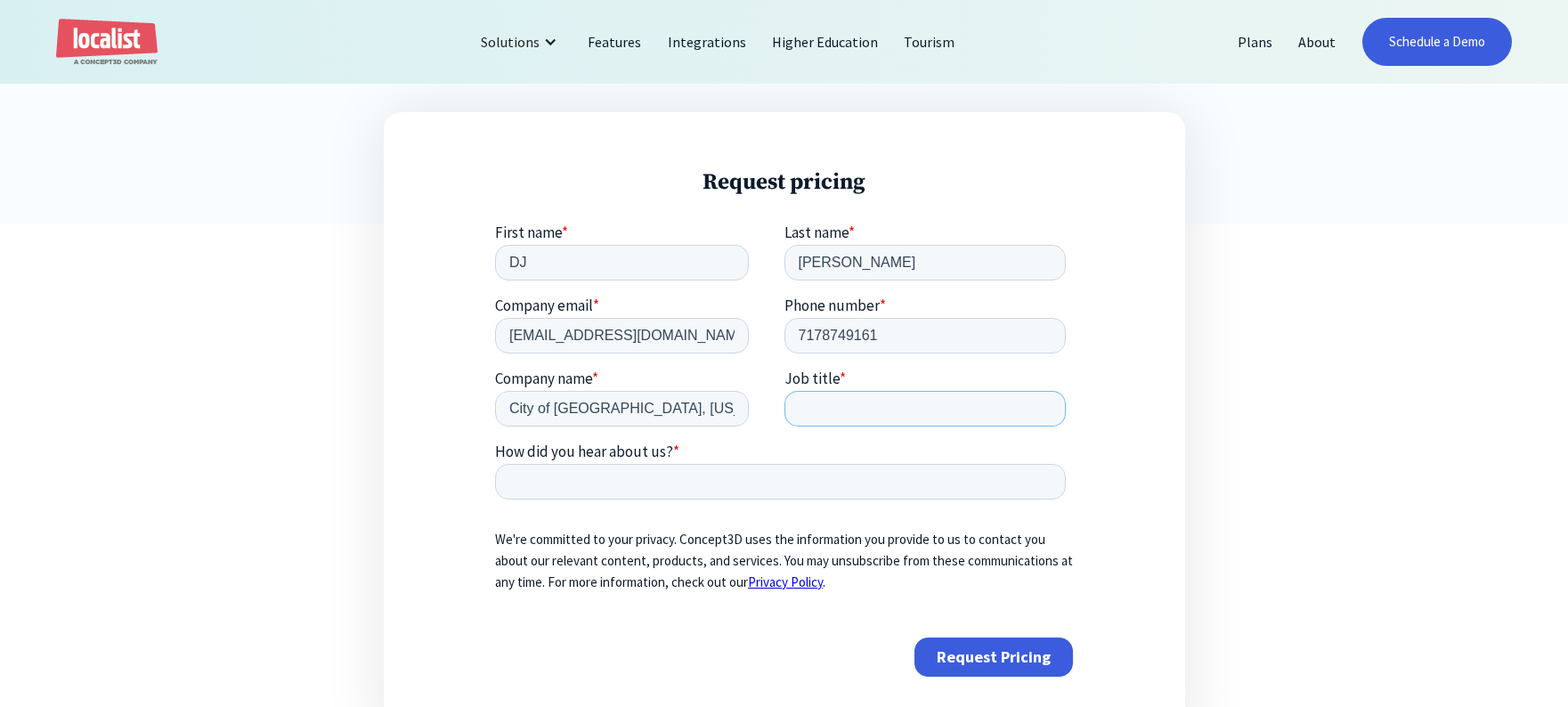 drag, startPoint x: 1013, startPoint y: 398, endPoint x: 984, endPoint y: 408, distance: 30.675723 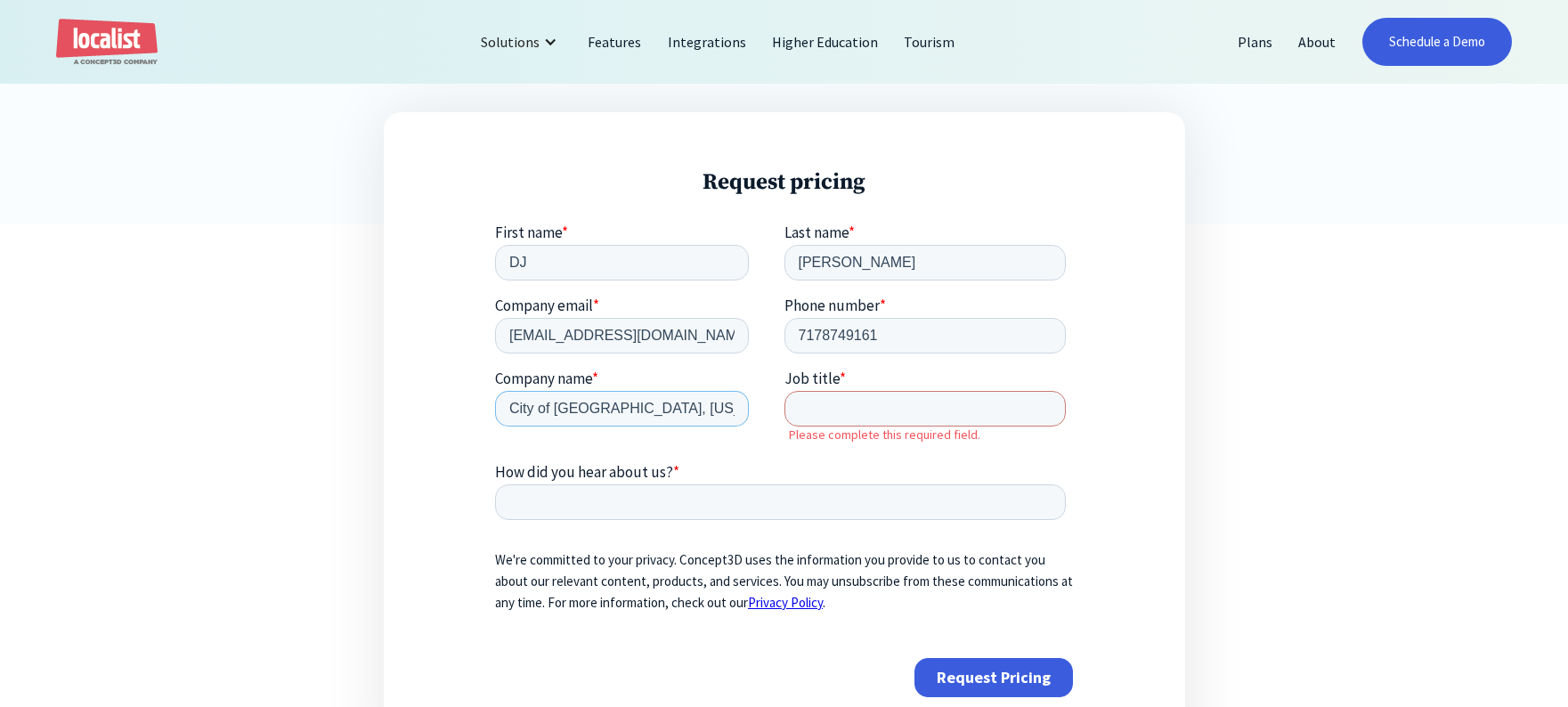 drag, startPoint x: 721, startPoint y: 410, endPoint x: 634, endPoint y: 412, distance: 87.022985 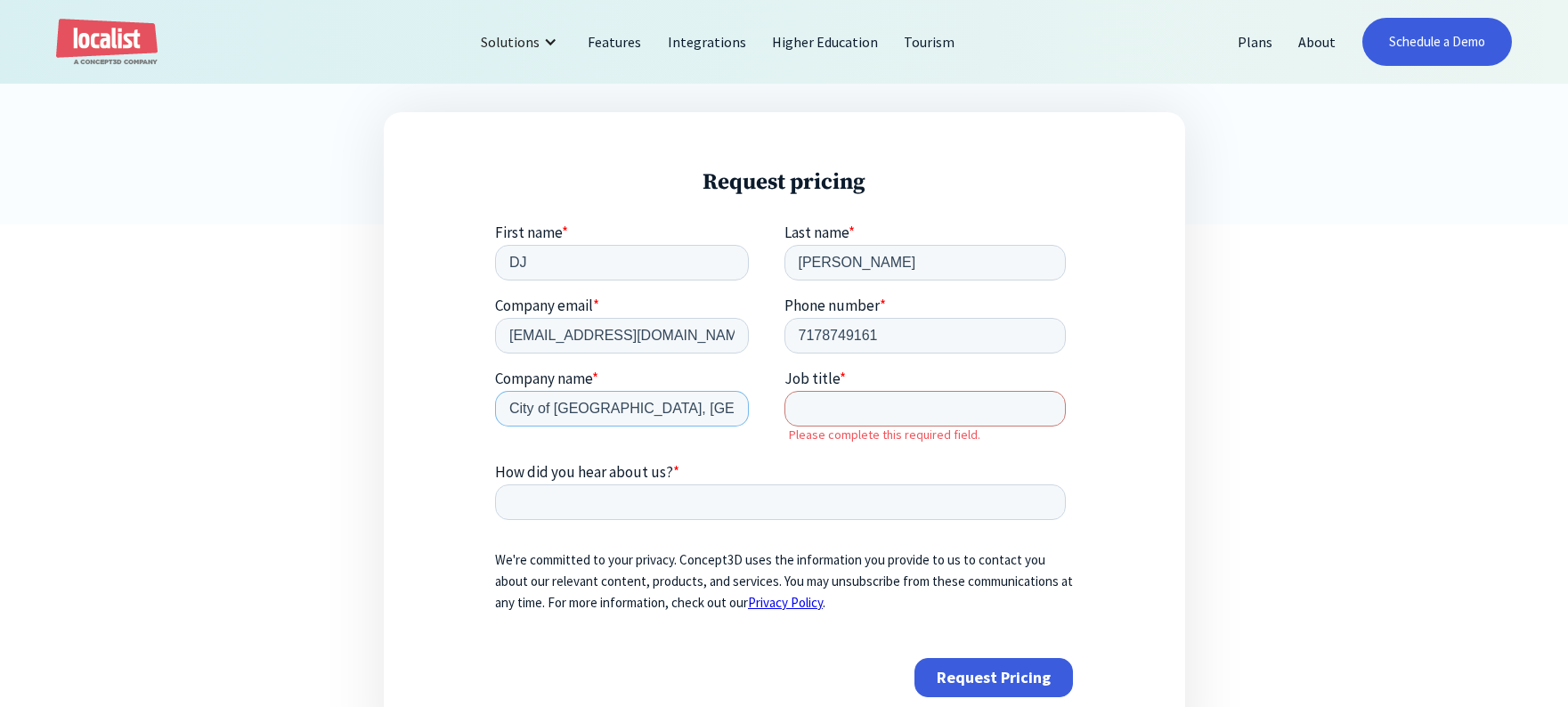 type on "City of [GEOGRAPHIC_DATA], [GEOGRAPHIC_DATA]" 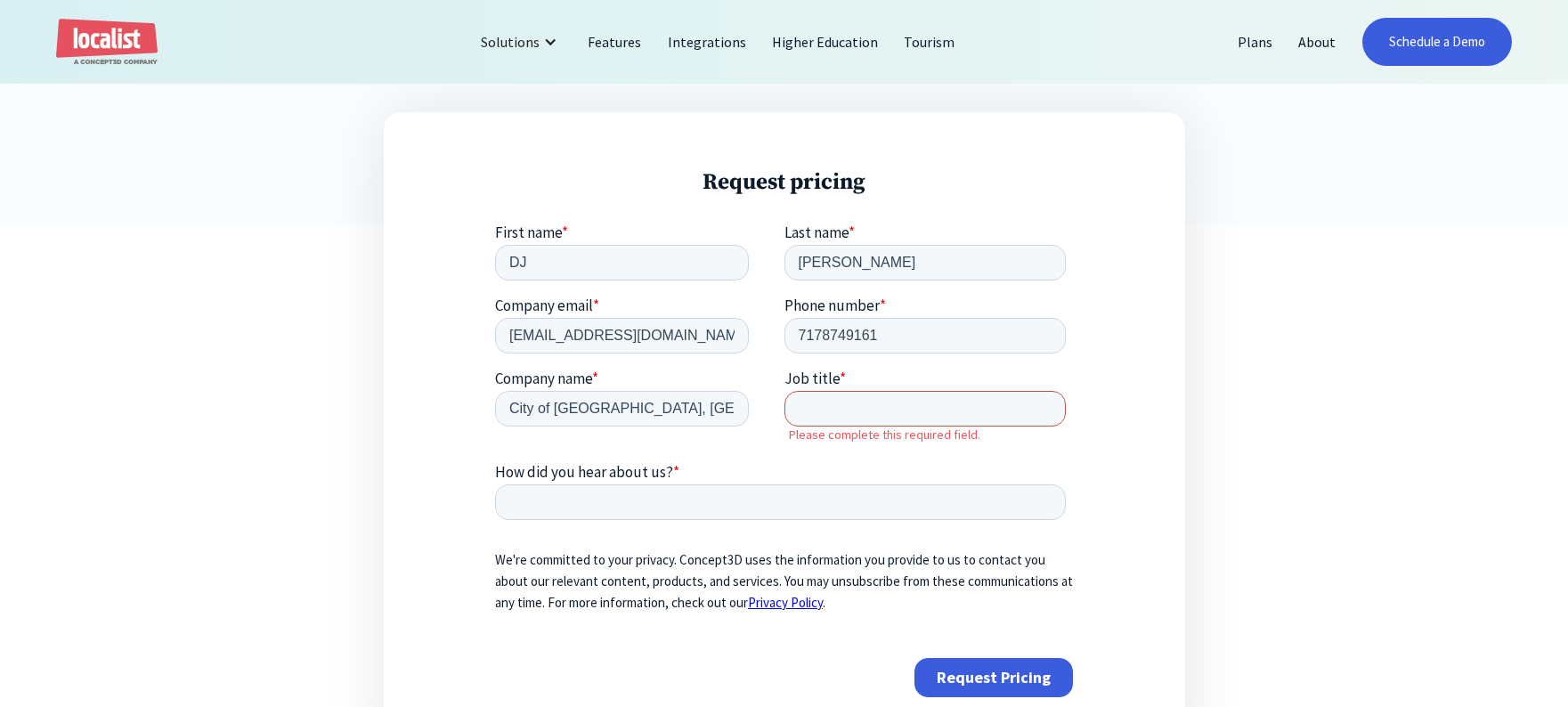 click on "Job title *" at bounding box center [925, 409] 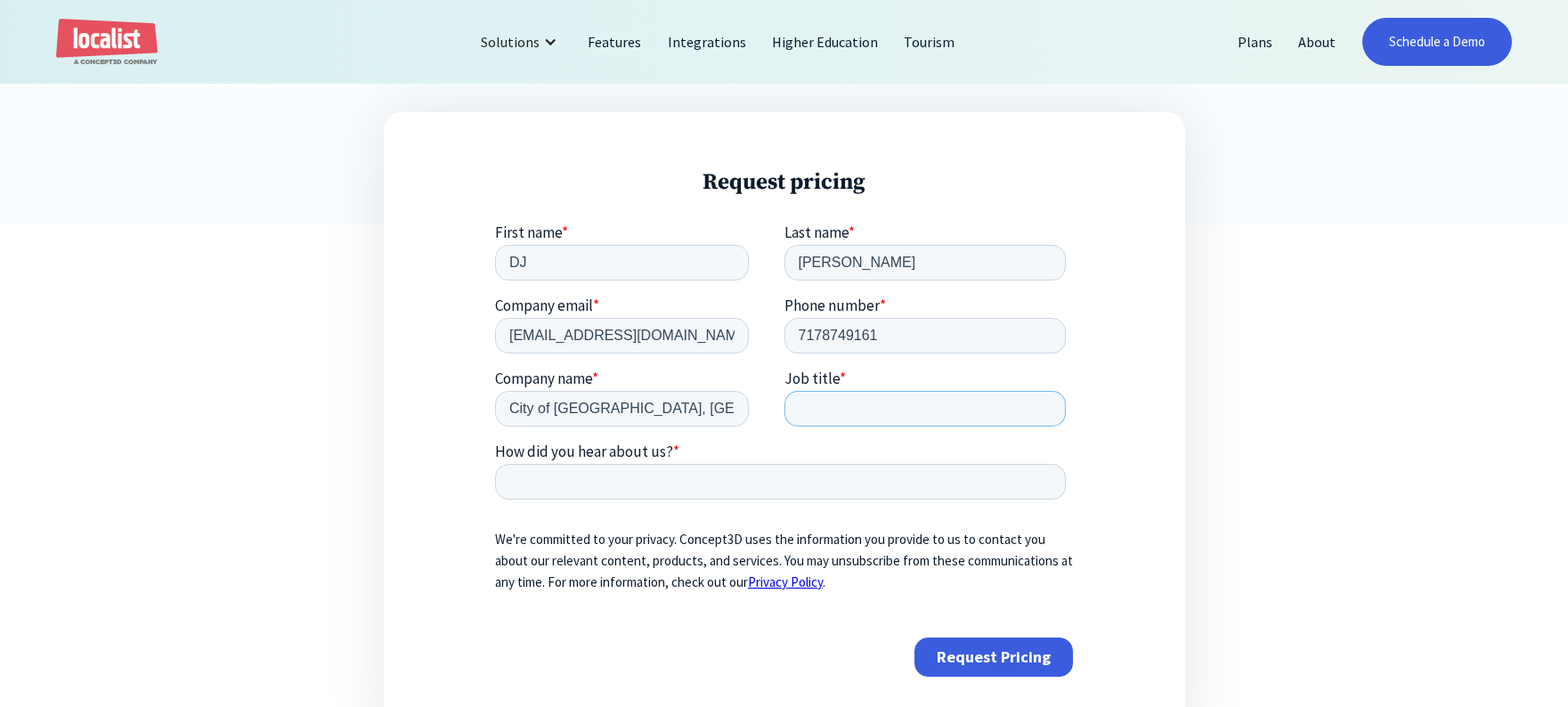type on "z" 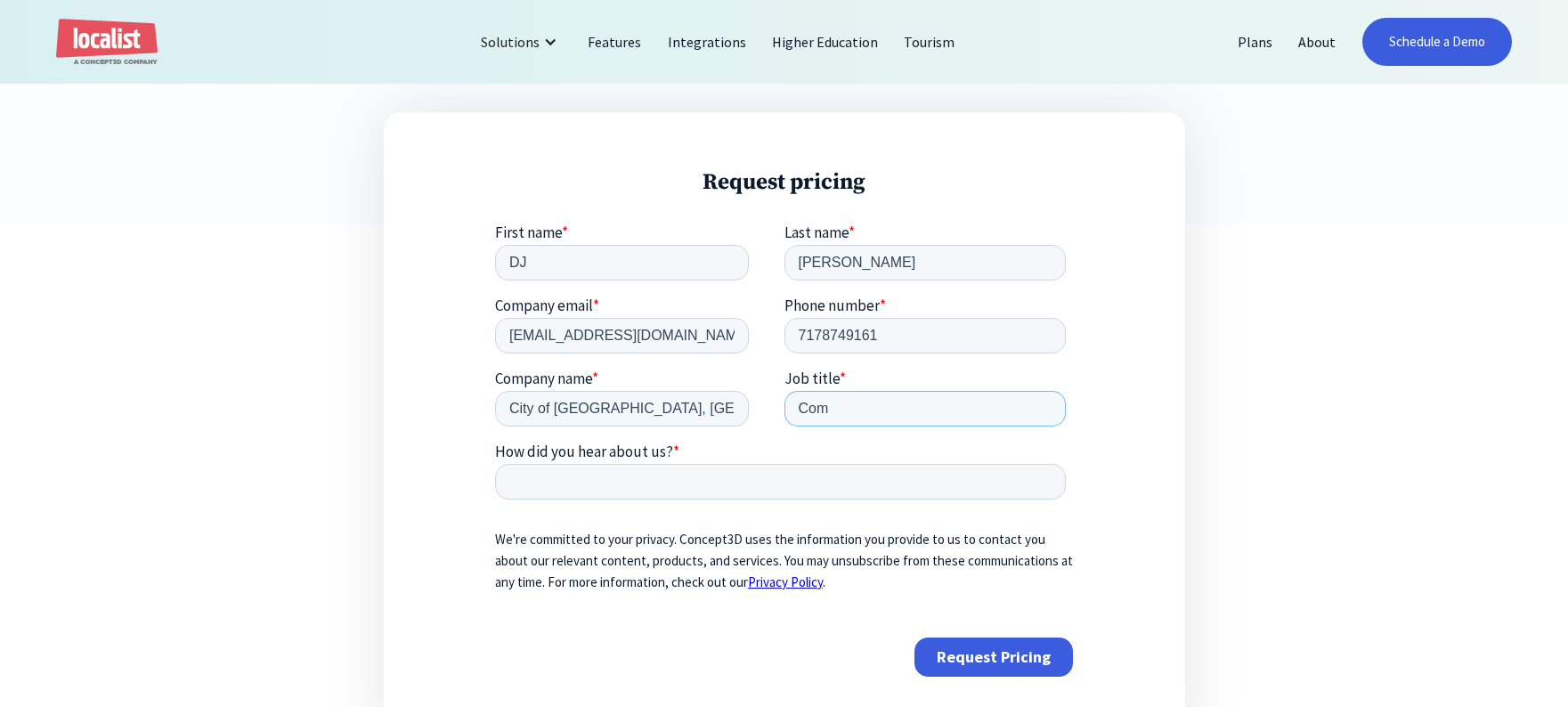 type on "Comm" 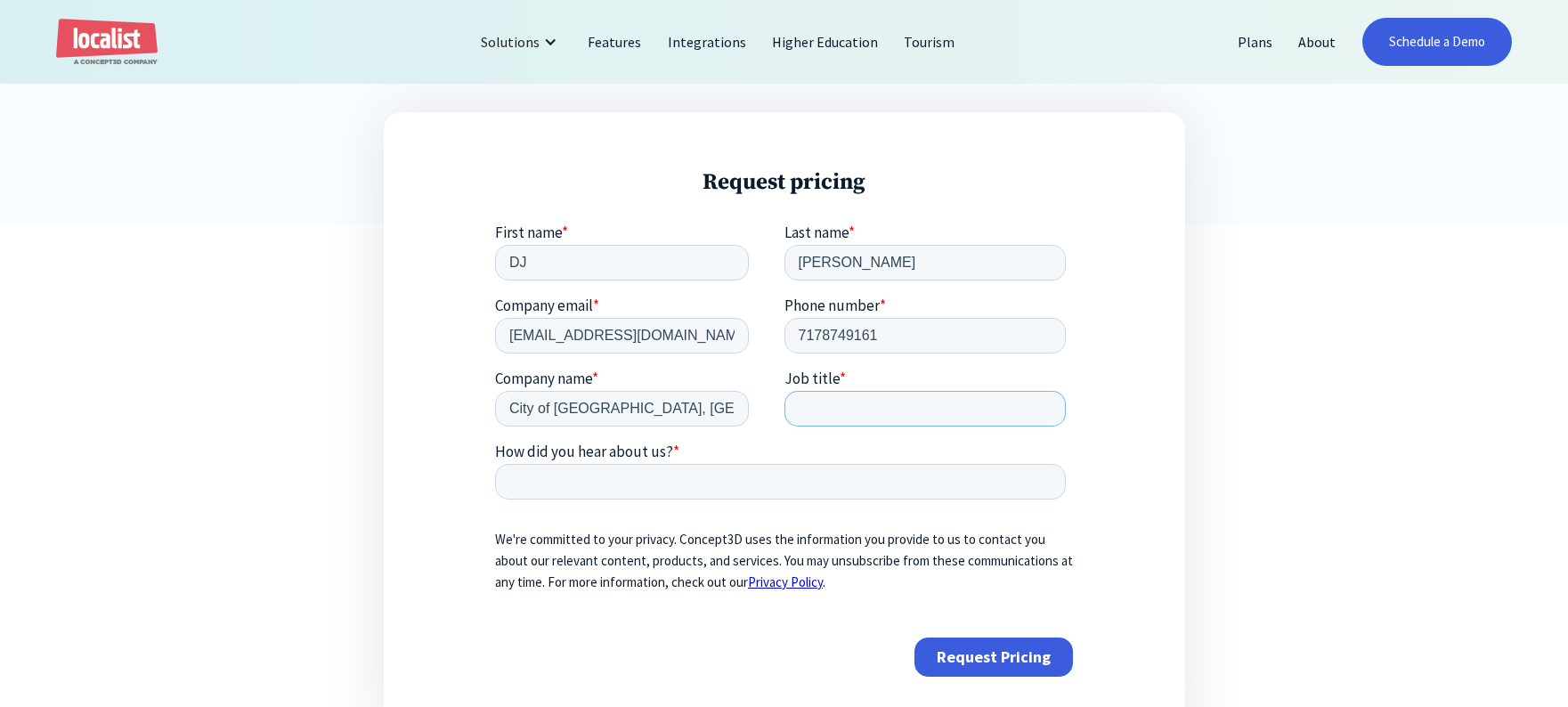 type on "Communications Manager" 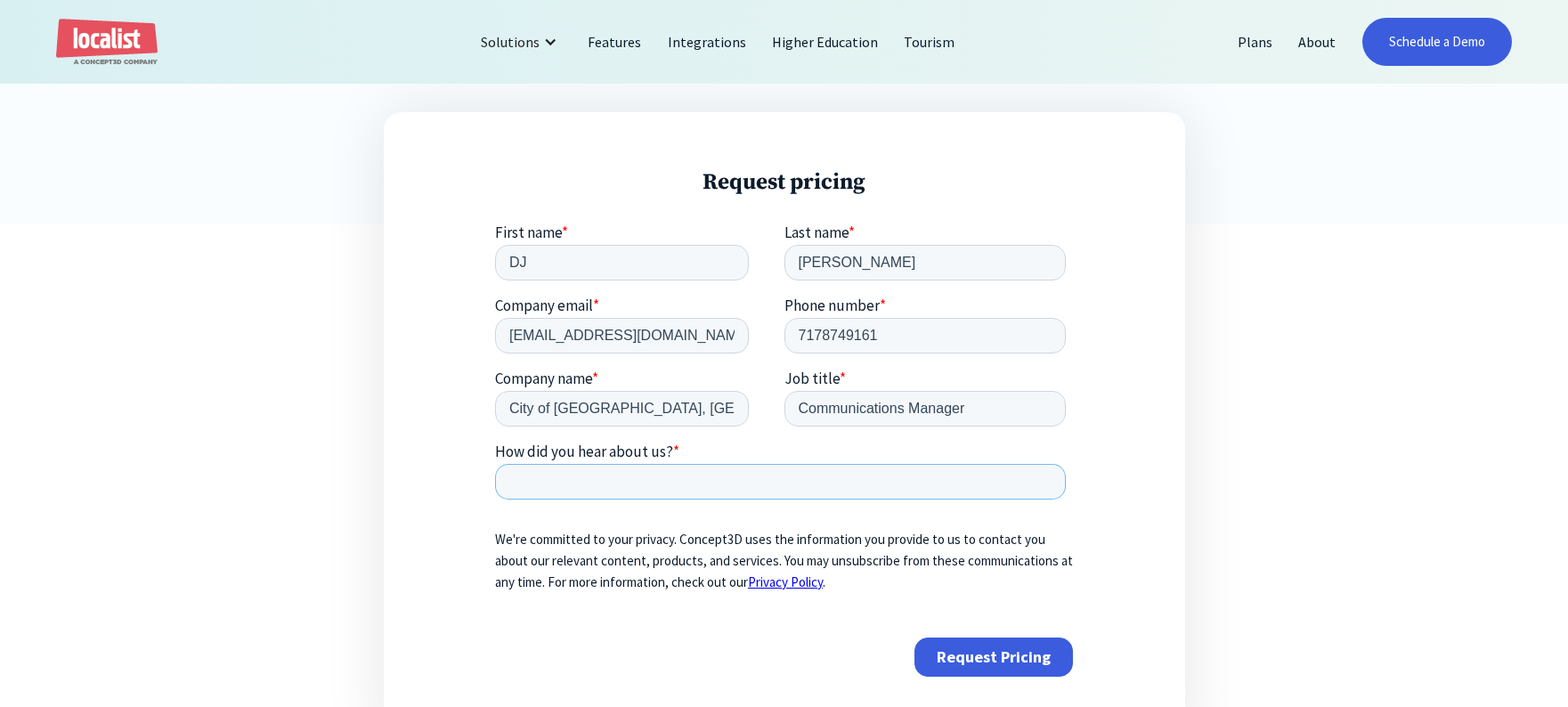 drag, startPoint x: 707, startPoint y: 468, endPoint x: 699, endPoint y: 479, distance: 14 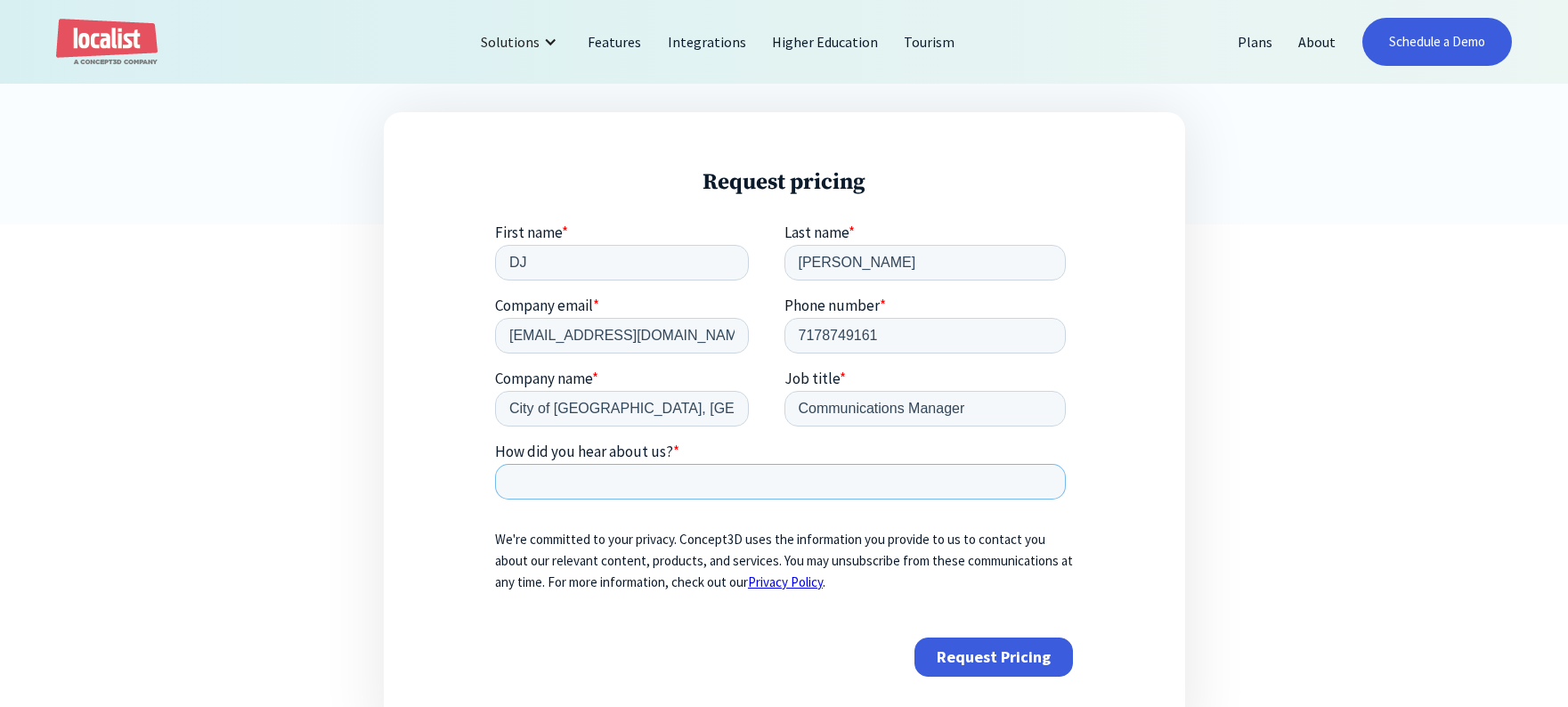 click on "How did you hear about us? *" at bounding box center (780, 482) 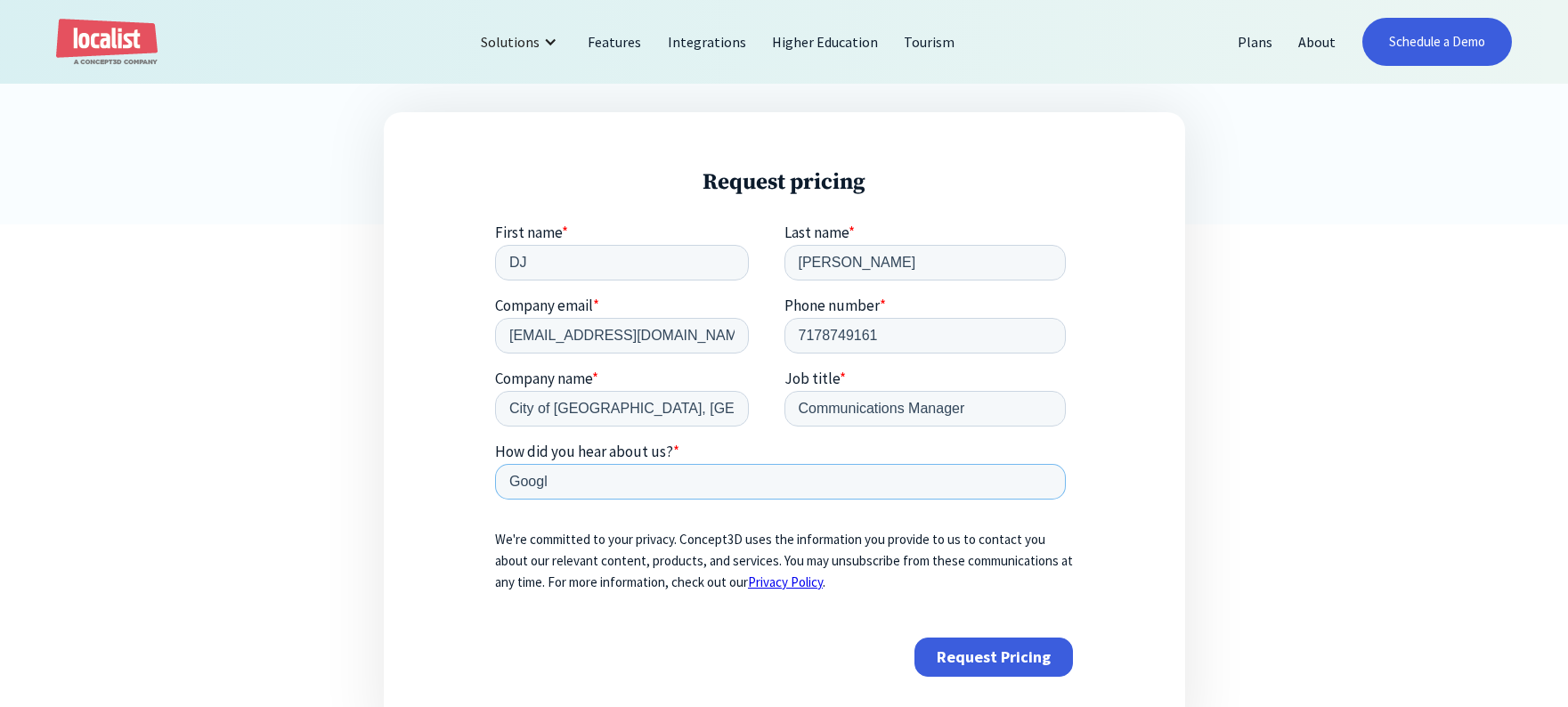 type on "Google" 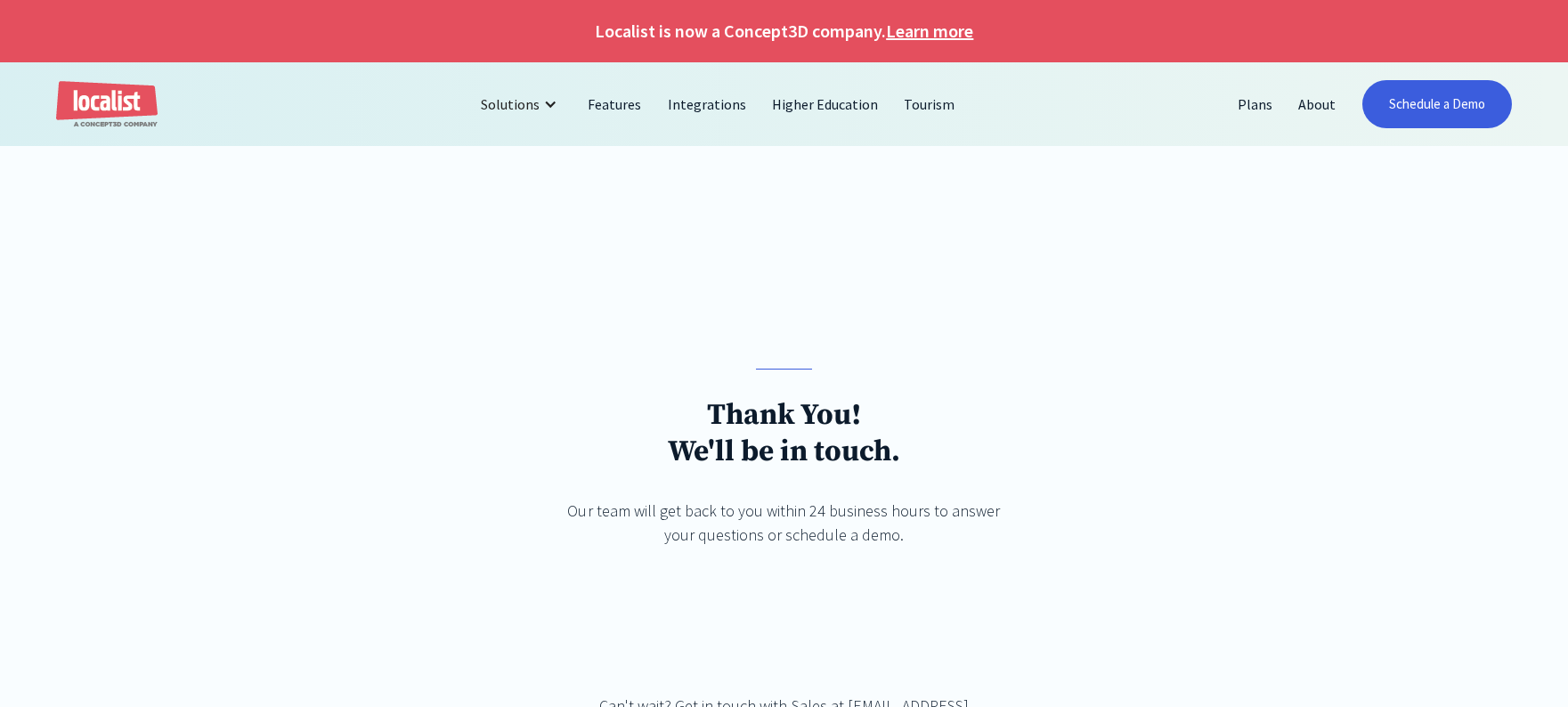 scroll, scrollTop: 0, scrollLeft: 0, axis: both 